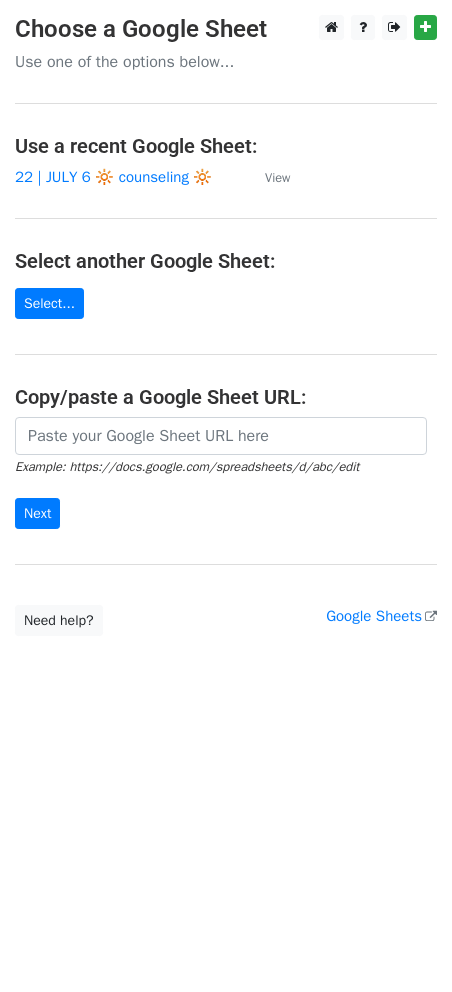 scroll, scrollTop: 0, scrollLeft: 0, axis: both 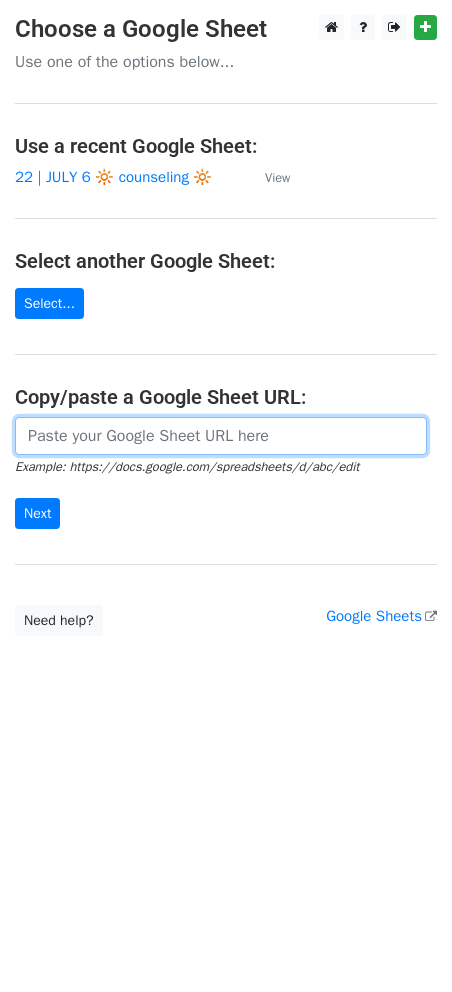 click at bounding box center [221, 436] 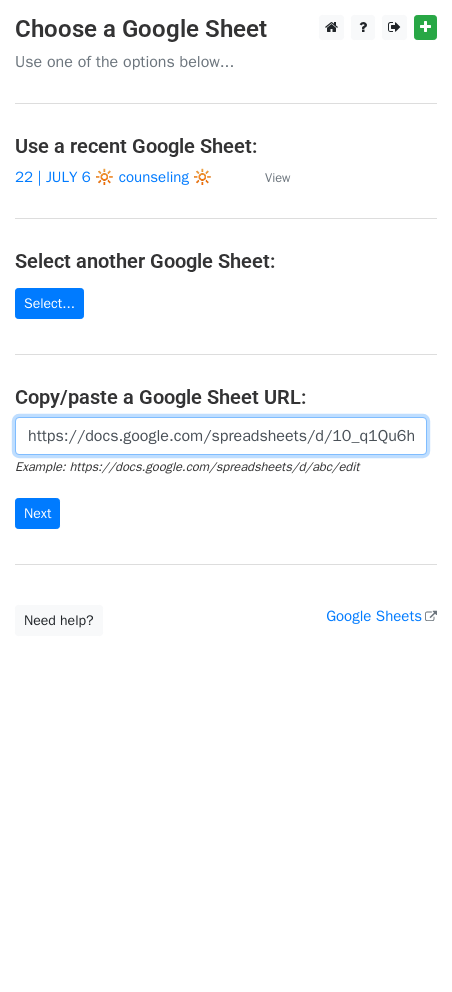 scroll, scrollTop: 0, scrollLeft: 644, axis: horizontal 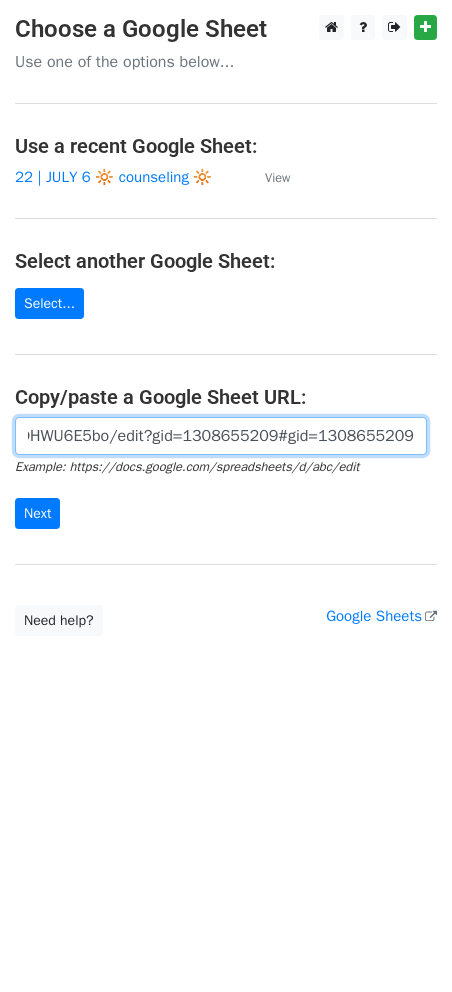 type on "https://docs.google.com/spreadsheets/d/10_q1Qu6hZX0RyowMDnIApCYitO_ZdSSpWDDHWU6E5bo/edit?gid=1308655209#gid=1308655209" 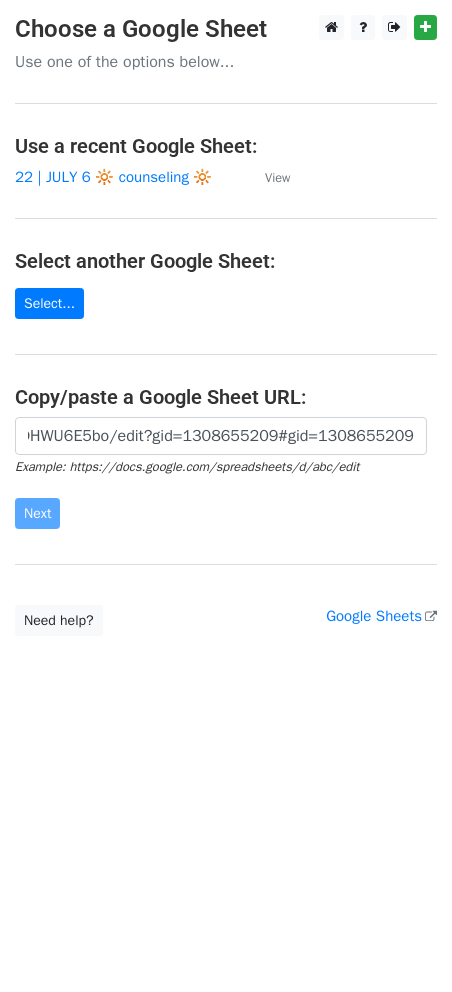 scroll, scrollTop: 0, scrollLeft: 0, axis: both 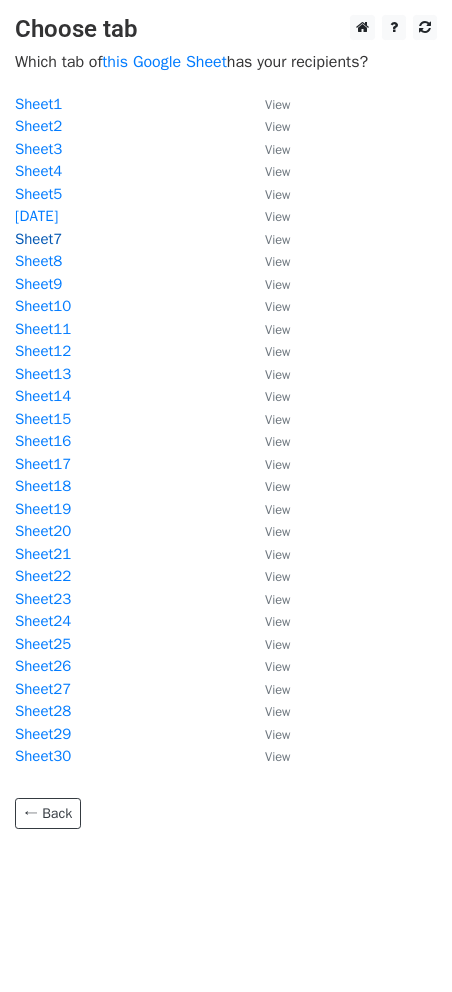 click on "Sheet7" at bounding box center [38, 239] 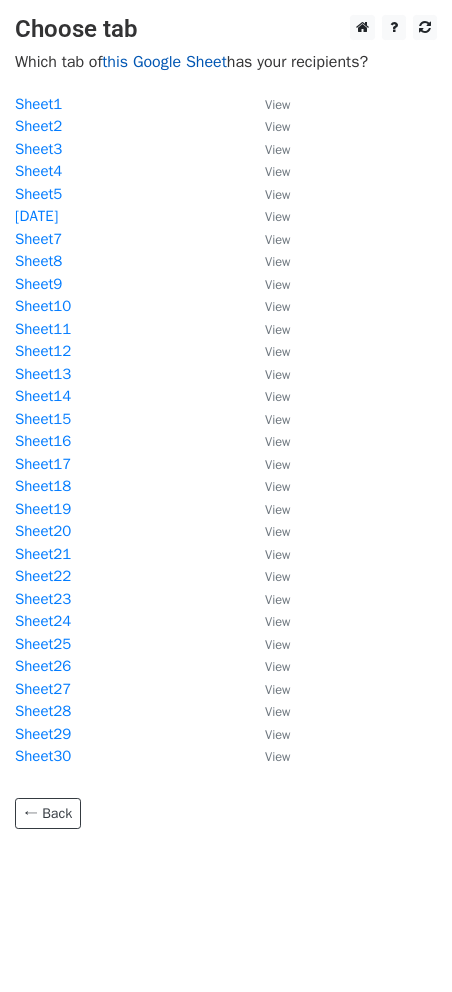 click on "this Google Sheet" at bounding box center [164, 62] 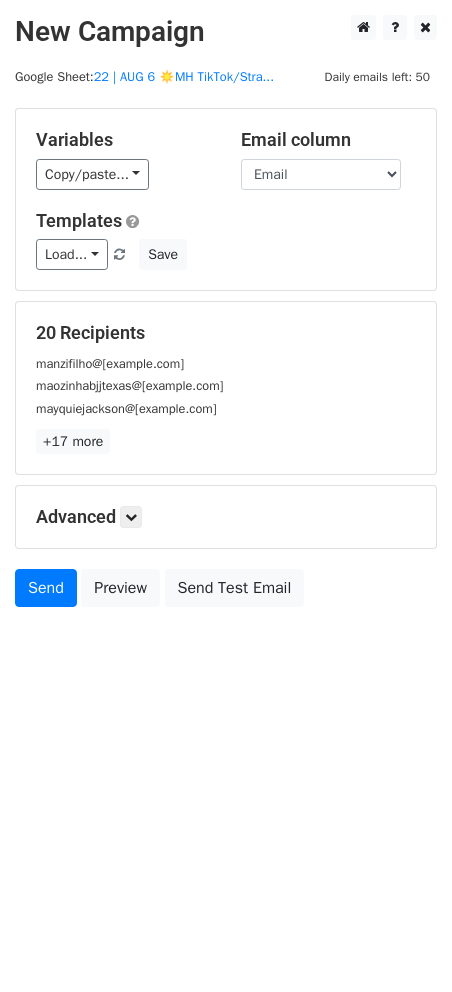 scroll, scrollTop: 0, scrollLeft: 0, axis: both 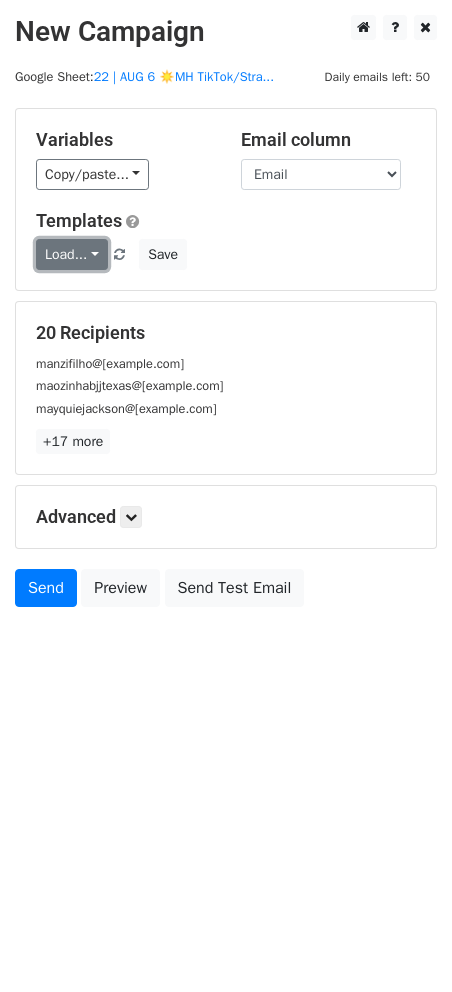 click on "Load..." at bounding box center (72, 254) 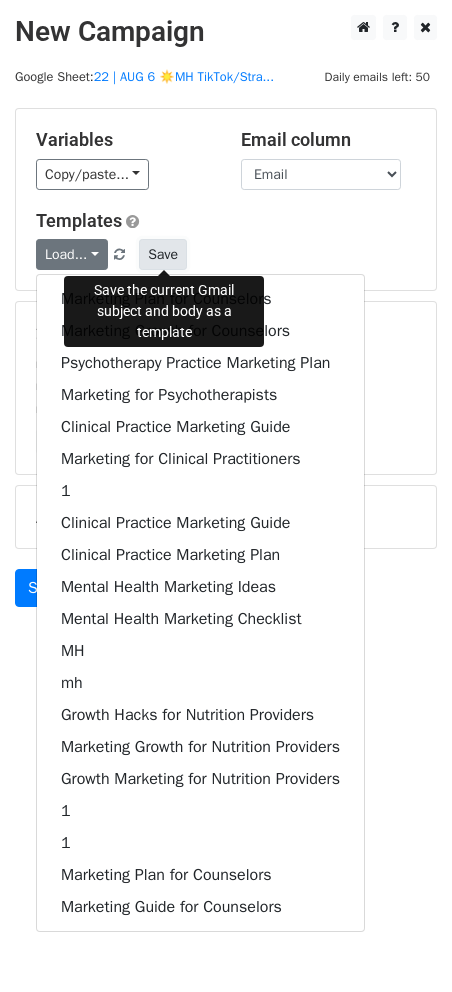 click on "Save" at bounding box center [163, 254] 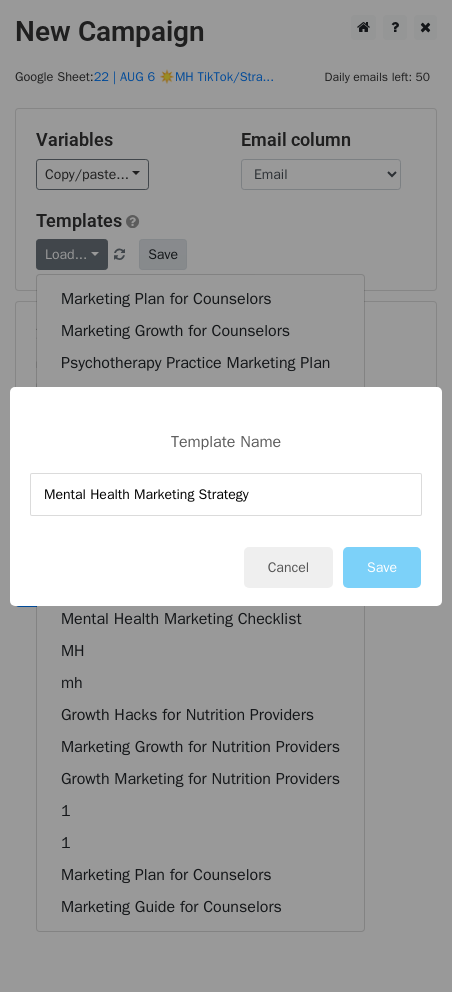 type on "Mental Health Marketing Strategy" 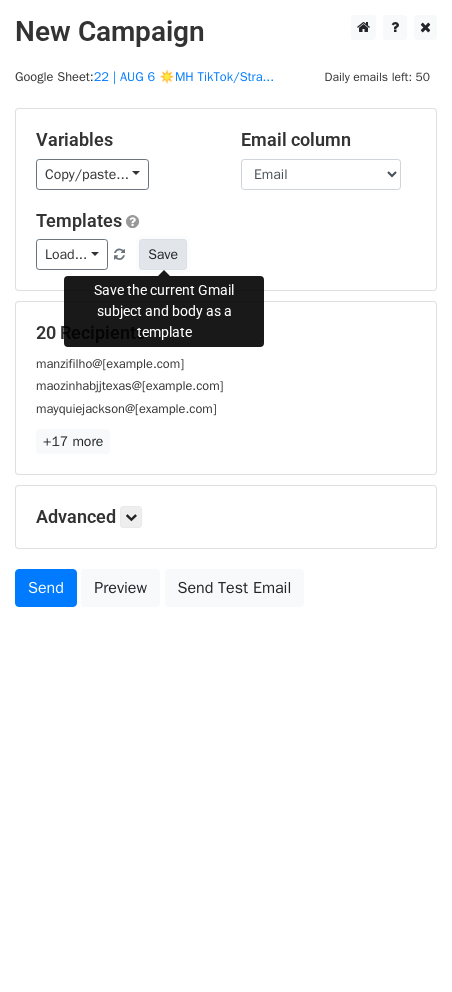 click on "Save" at bounding box center [163, 254] 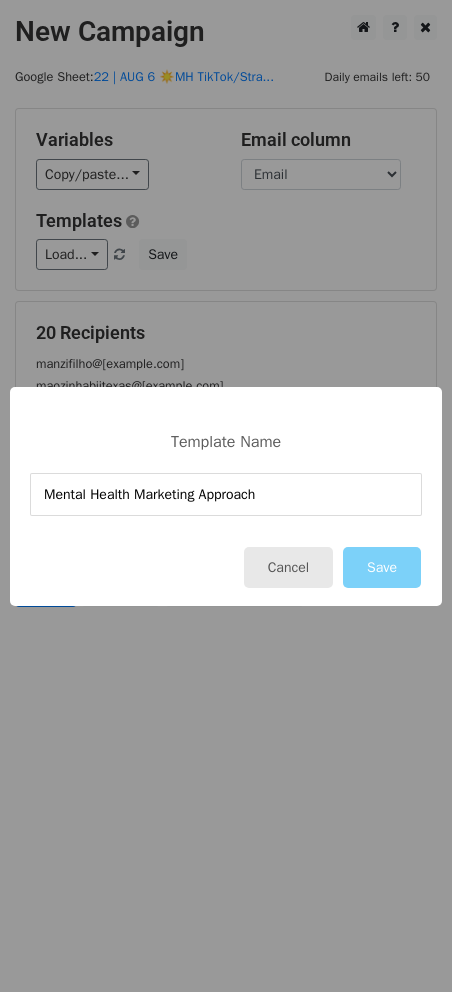 type on "Mental Health Marketing Approach" 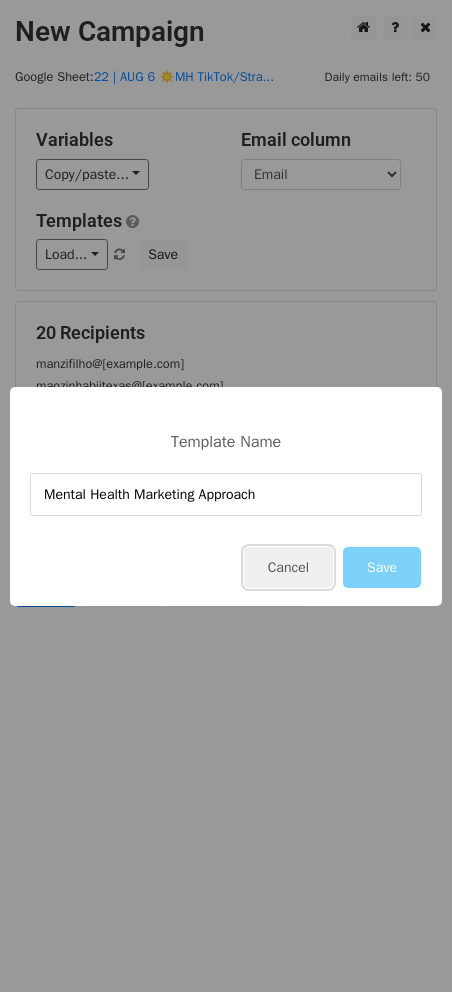 drag, startPoint x: 309, startPoint y: 579, endPoint x: 16, endPoint y: 518, distance: 299.28247 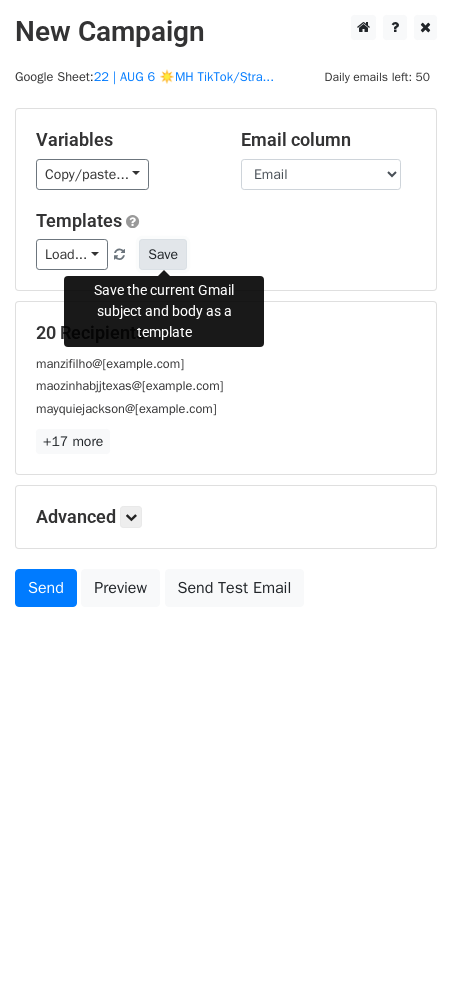 click on "Save" at bounding box center (163, 254) 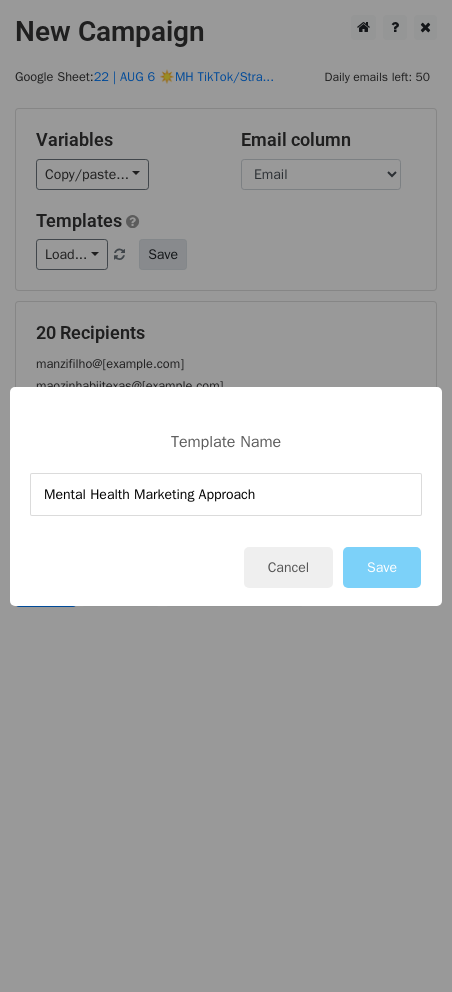 type on "Mental Health Marketing Approach" 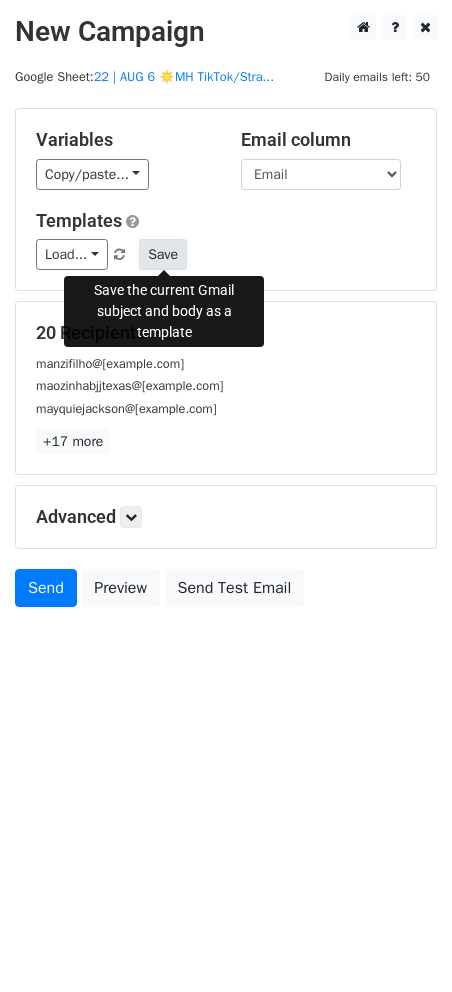 click on "Save" at bounding box center [163, 254] 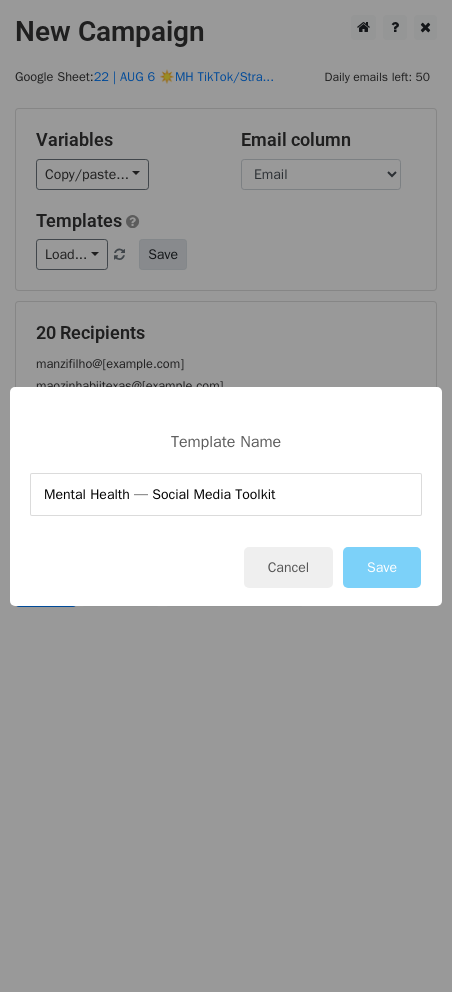 type on "Mental Health — Social Media Toolkit" 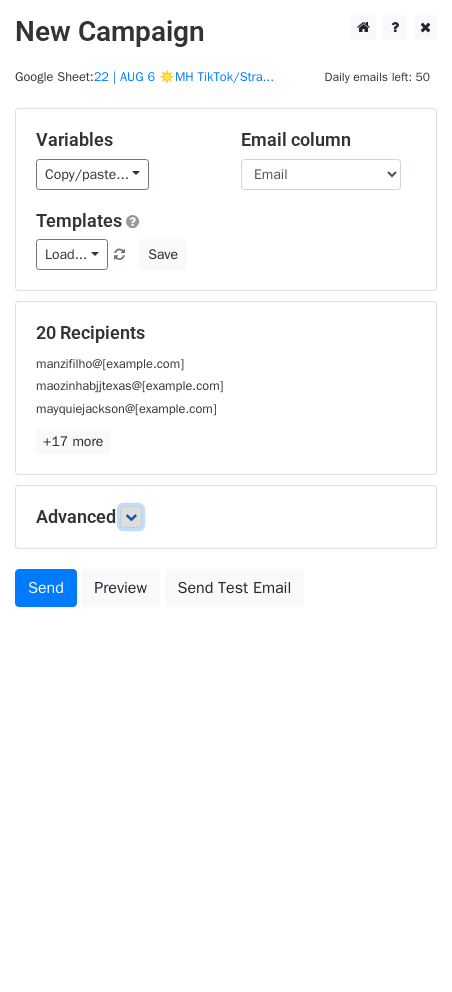 click at bounding box center [131, 517] 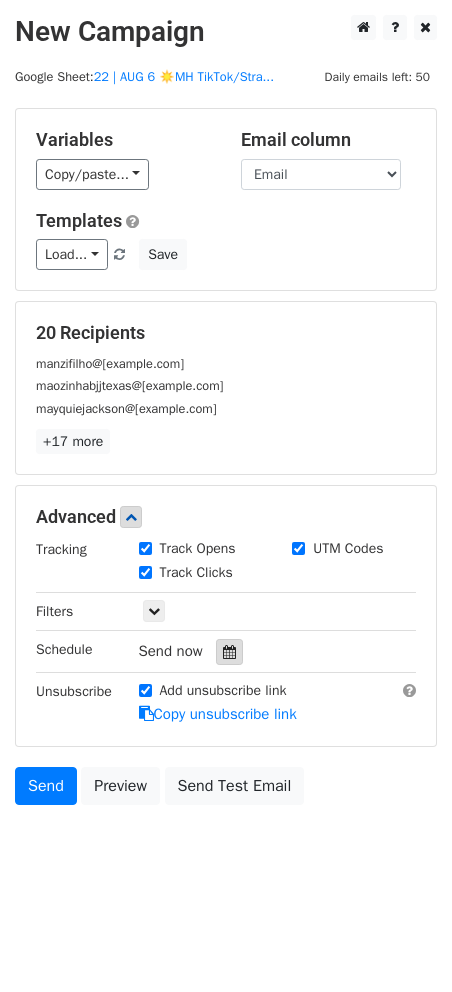 click at bounding box center [229, 652] 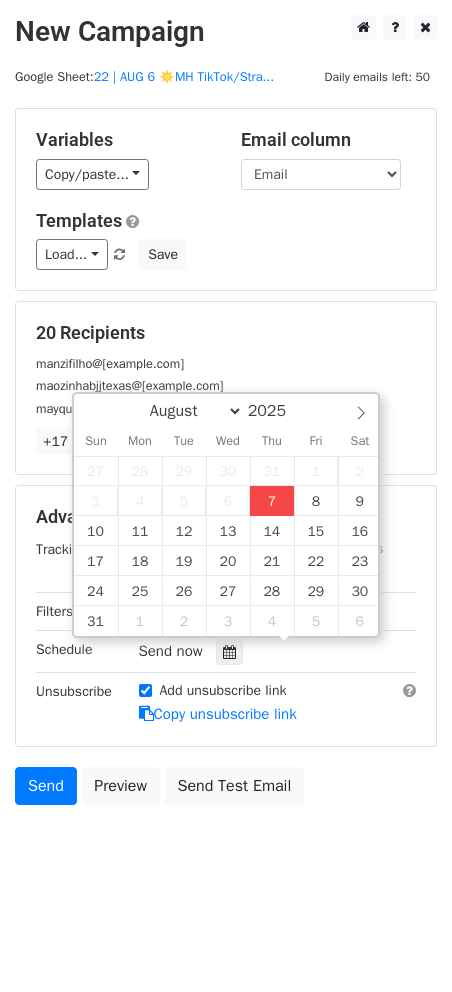 type on "2025-08-07 12:00" 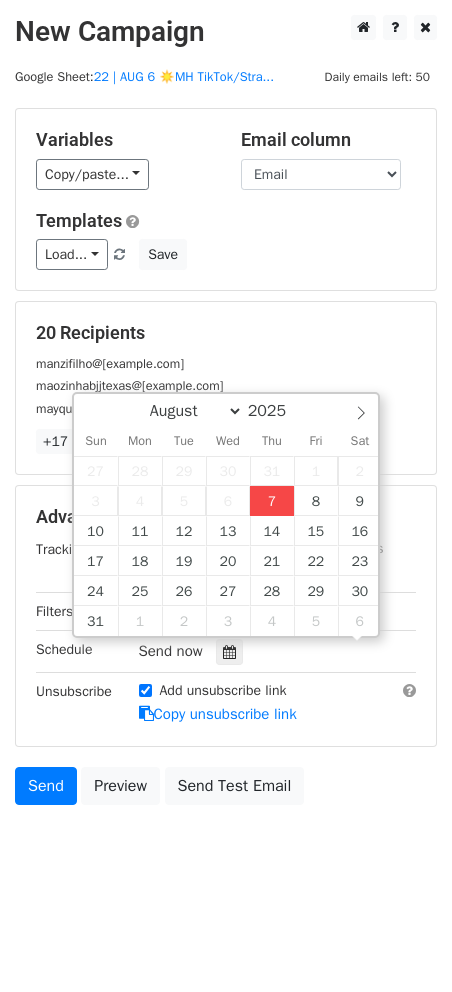 scroll, scrollTop: 1, scrollLeft: 0, axis: vertical 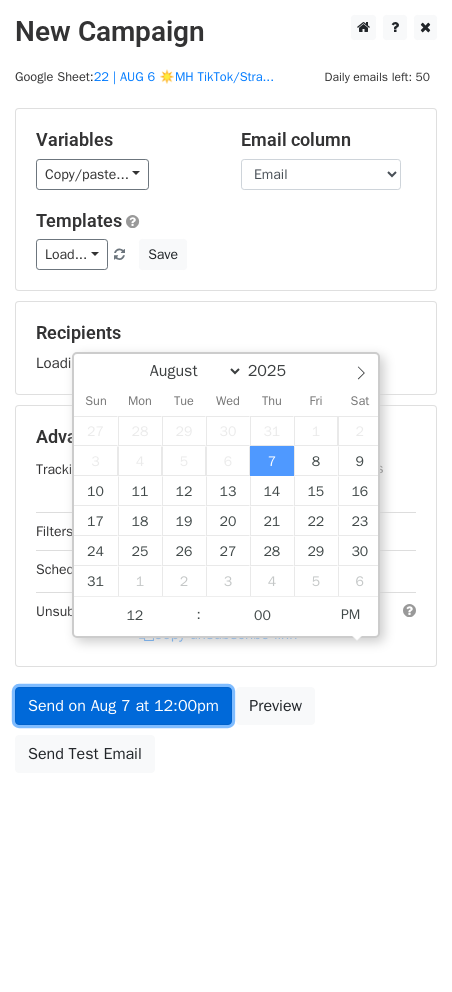 click on "Send on Aug 7 at 12:00pm" at bounding box center (123, 706) 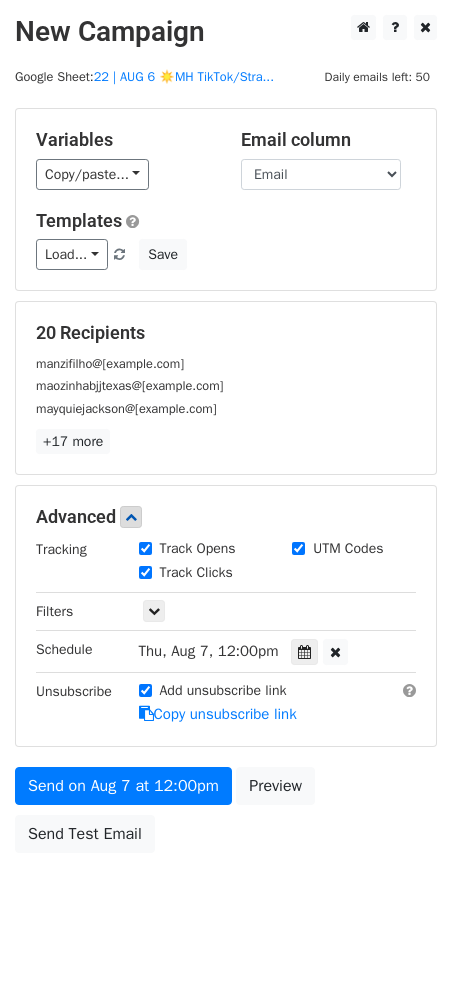 click on "Variables
Copy/paste...
{{Email}}
Email column
Email
Templates
Load...
Mental Health — Social Media Toolkit
Mental Health Marketing Approach
Mental Health Marketing Strategy
Marketing Plan for Counselors
Marketing Growth for Counselors
Psychotherapy Practice Marketing Plan
Marketing for Psychotherapists
Clinical Practice Marketing Guide
Marketing for Clinical Practitioners
1
Clinical Practice Marketing Guide
Clinical Practice Marketing Plan
Mental Health Marketing Ideas
Mental Health Marketing Checklist
MH
mh
Growth Hacks for Nutrition Providers
Marketing Growth for Nutrition Providers
Growth Marketing for Nutrition Providers
1
Save
20 Recipients
manzifilho@hotmail.com
maozinhabjjtexas@gmail.com
mayquiejackson@yahoo.com
+17 more
20 Recipients
×
manzifilho@hotmail.com
maozinhabjjtexas@gmail.com" at bounding box center [226, 485] 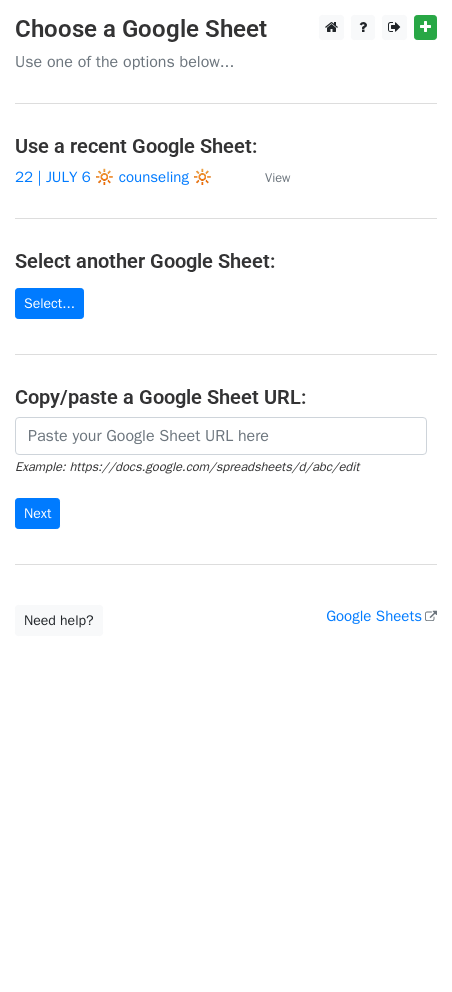 scroll, scrollTop: 0, scrollLeft: 0, axis: both 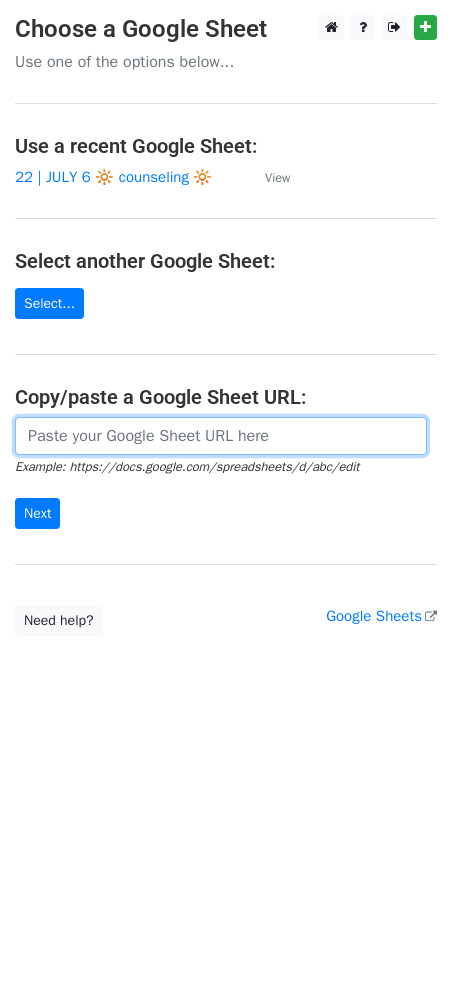click at bounding box center [221, 436] 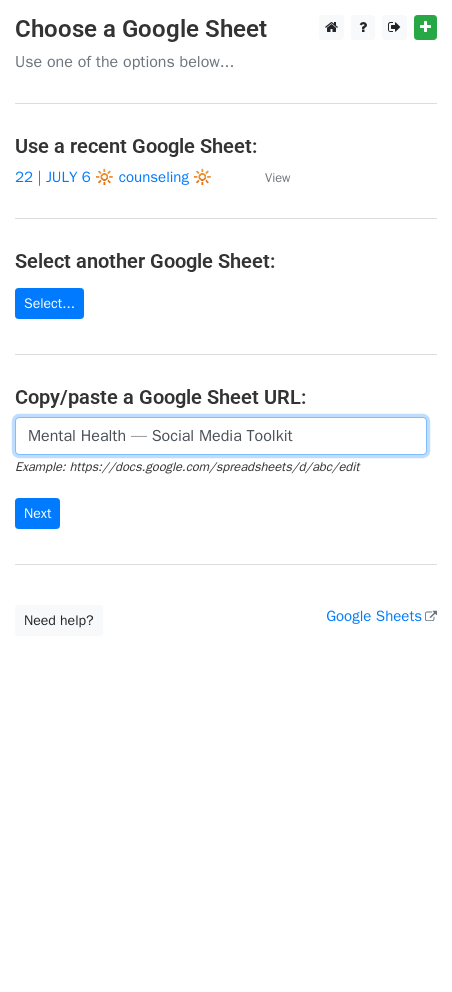 paste on "https://docs.google.com/spreadsheets/d/10_q1Qu6hZX0RyowMDnIApCYitO_ZdSSpWDDHWU6E5bo/edit?gid=1308655209#gid=1308655209" 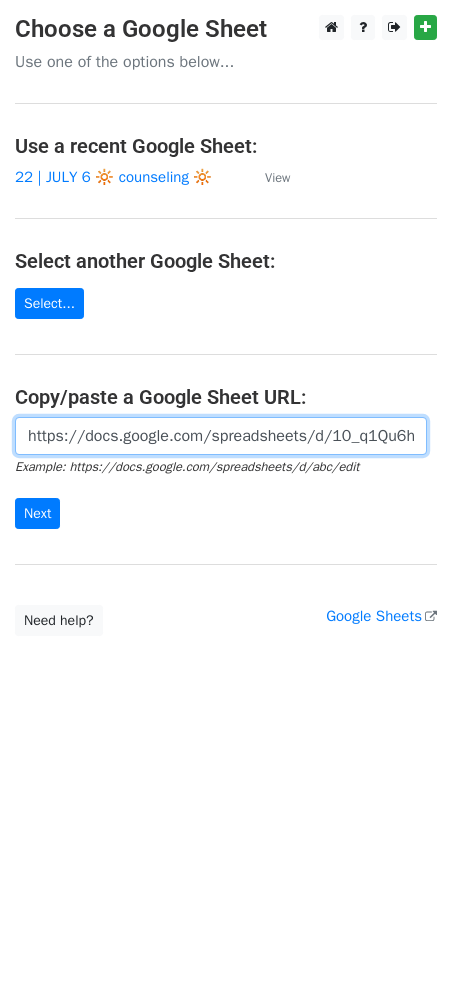 scroll, scrollTop: 0, scrollLeft: 644, axis: horizontal 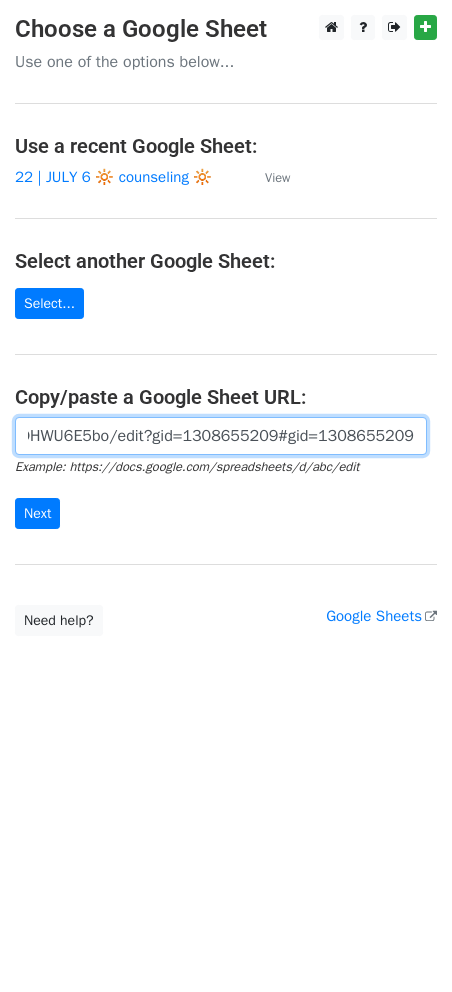 type on "https://docs.google.com/spreadsheets/d/10_q1Qu6hZX0RyowMDnIApCYitO_ZdSSpWDDHWU6E5bo/edit?gid=1308655209#gid=1308655209" 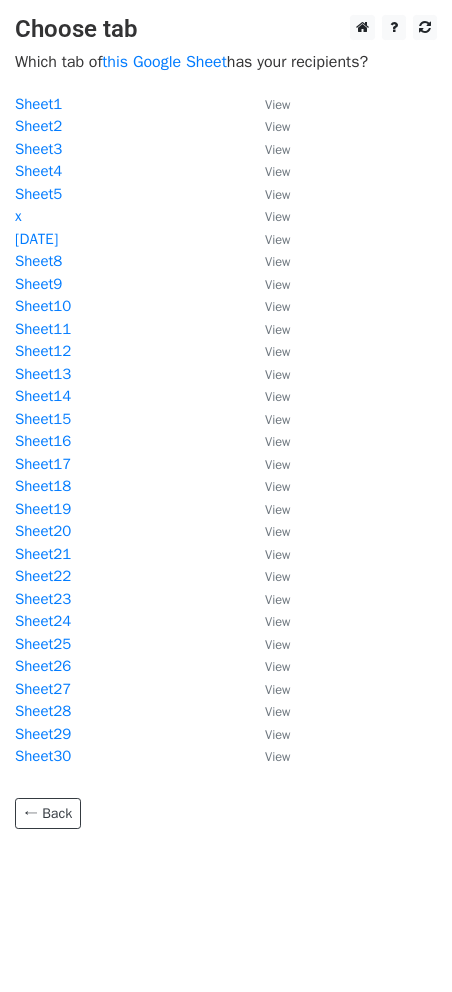 scroll, scrollTop: 0, scrollLeft: 0, axis: both 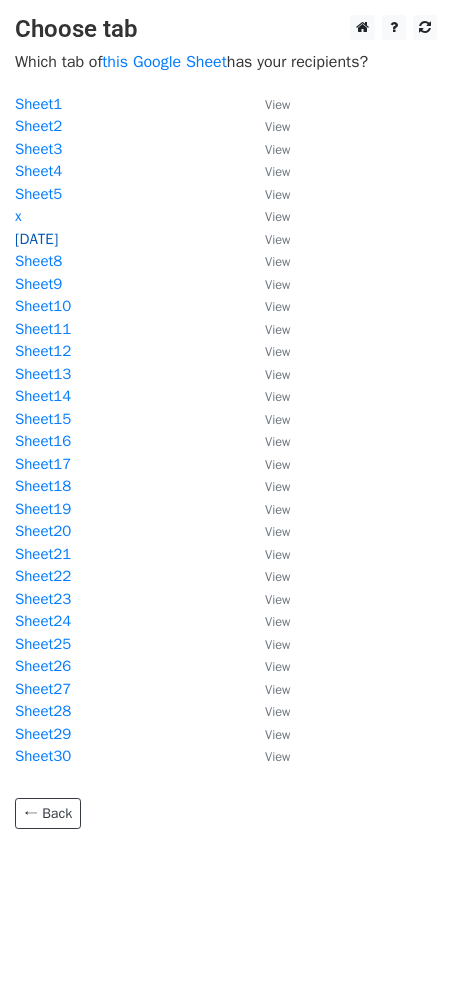click on "[DATE]" at bounding box center [36, 239] 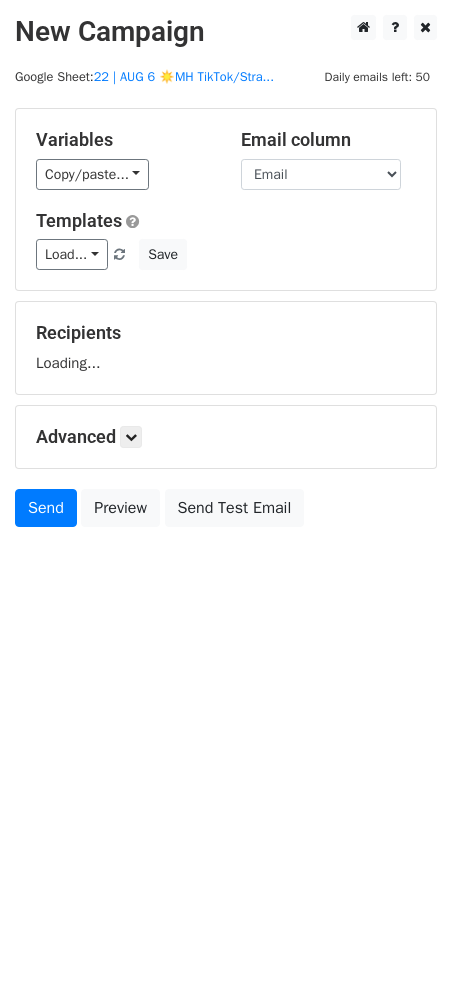 scroll, scrollTop: 0, scrollLeft: 0, axis: both 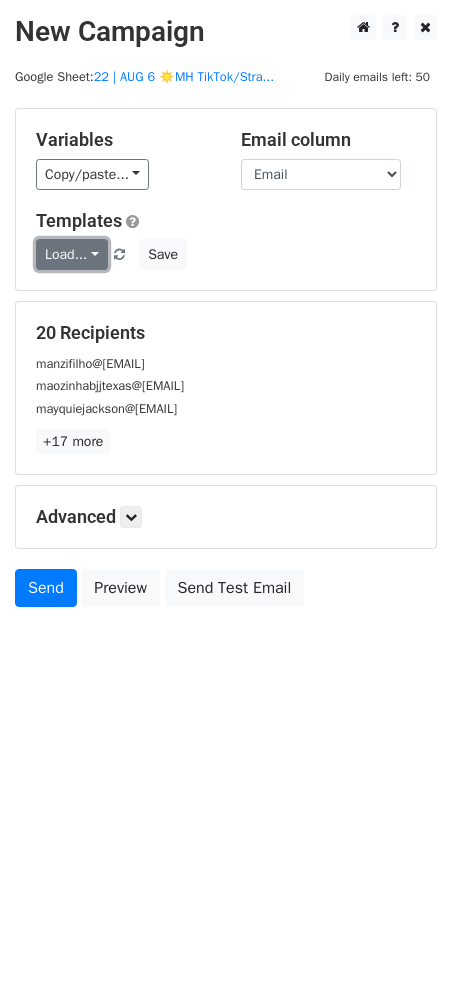 click on "Load..." at bounding box center [72, 254] 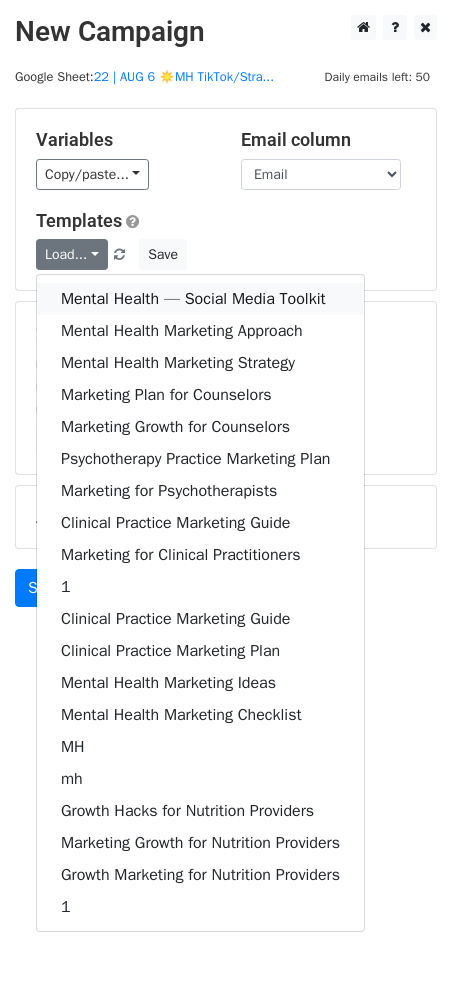 click on "Mental Health — Social Media Toolkit" at bounding box center [200, 299] 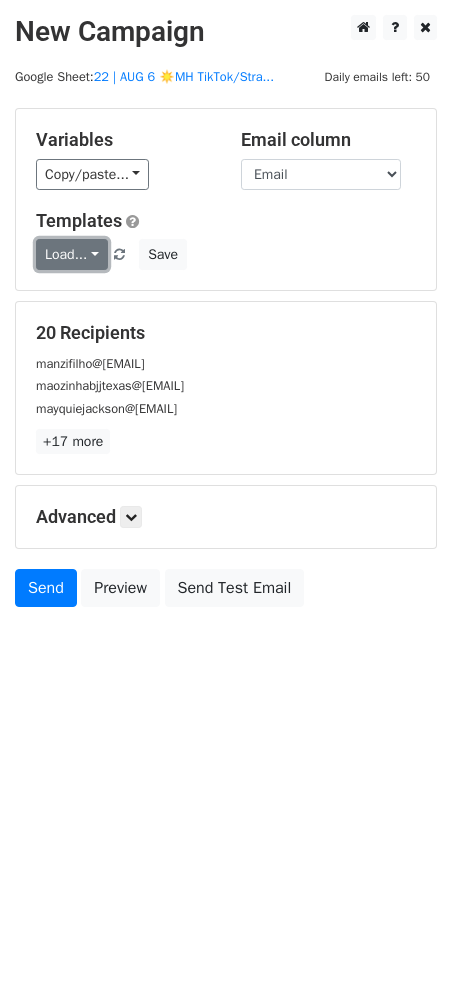 drag, startPoint x: 71, startPoint y: 242, endPoint x: 71, endPoint y: 261, distance: 19 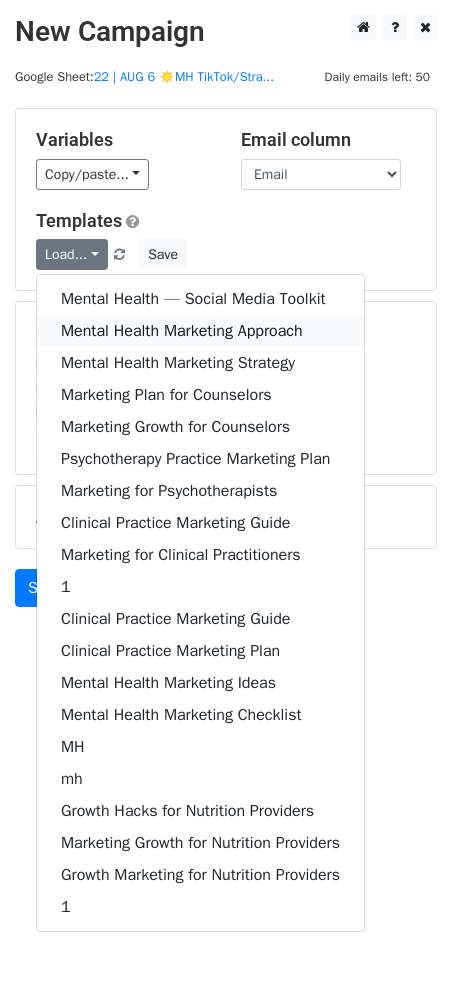 click on "Mental Health Marketing Approach" at bounding box center (200, 331) 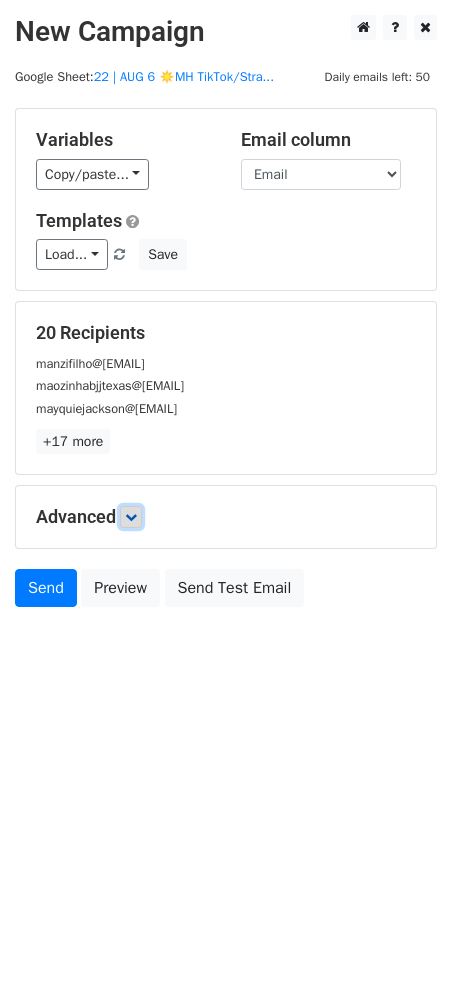click at bounding box center (131, 517) 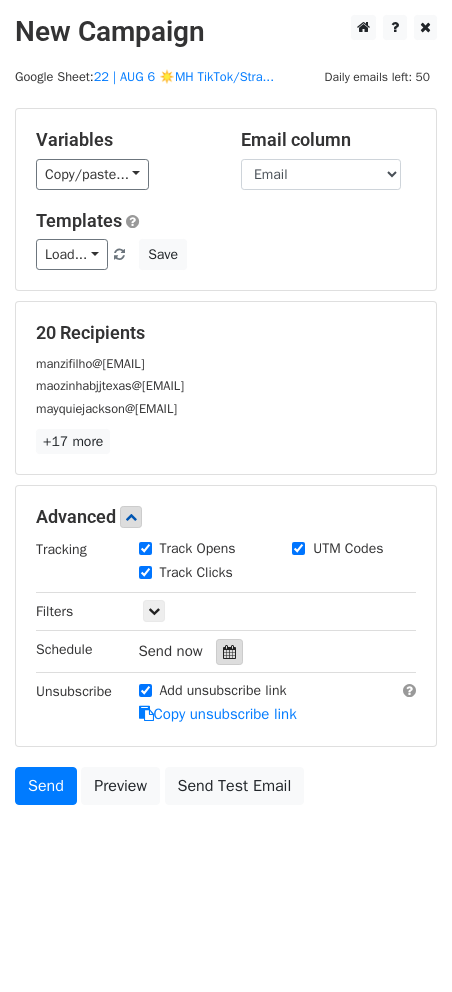 click at bounding box center [229, 652] 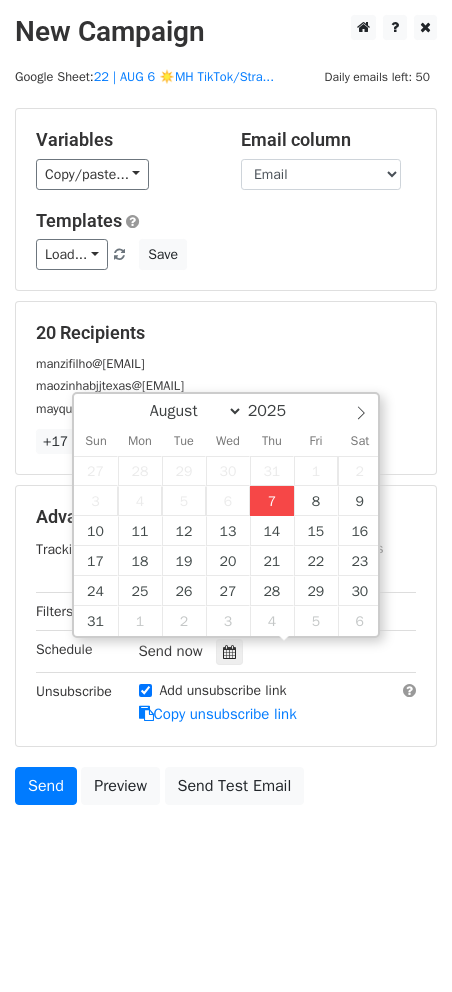 type on "2025-08-07 12:00" 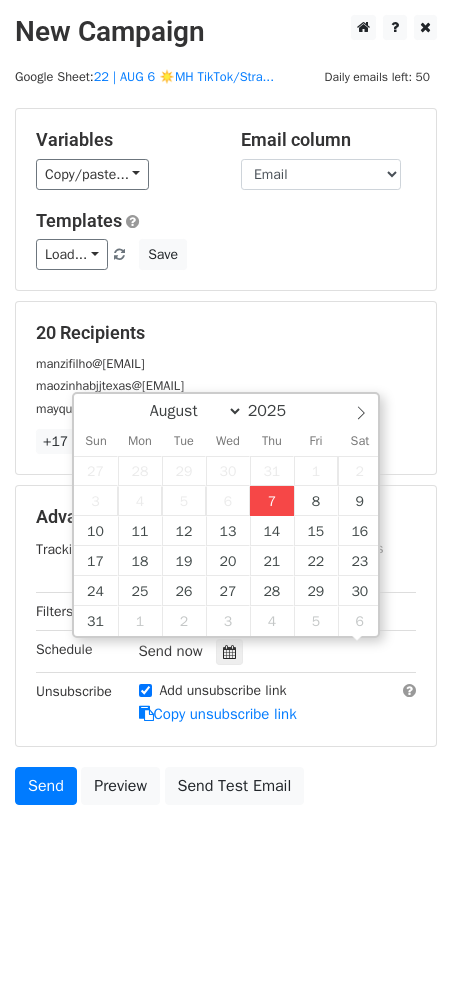scroll, scrollTop: 1, scrollLeft: 0, axis: vertical 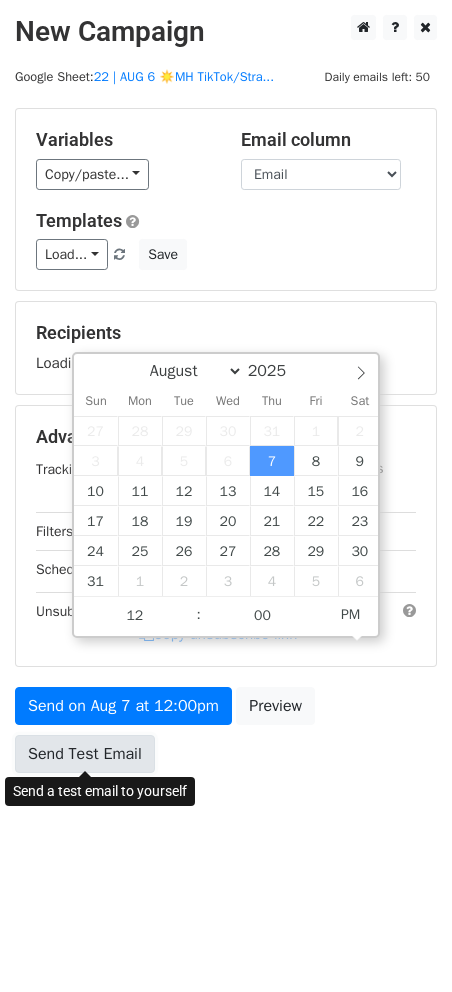 click on "Send Test Email" at bounding box center (85, 754) 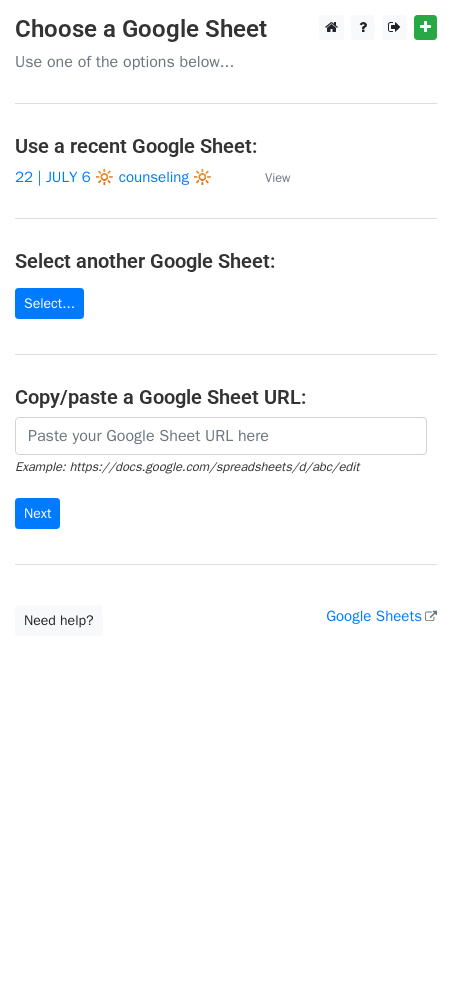 scroll, scrollTop: 0, scrollLeft: 0, axis: both 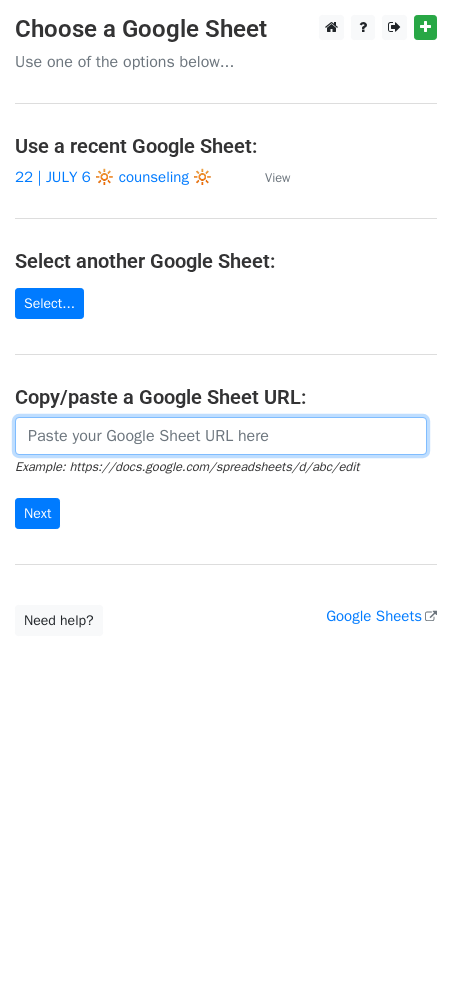 click at bounding box center (221, 436) 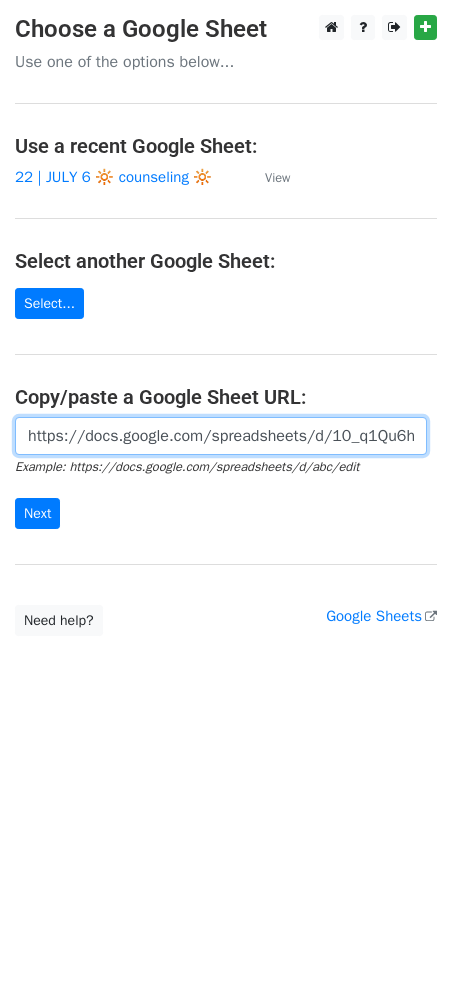 scroll, scrollTop: 0, scrollLeft: 644, axis: horizontal 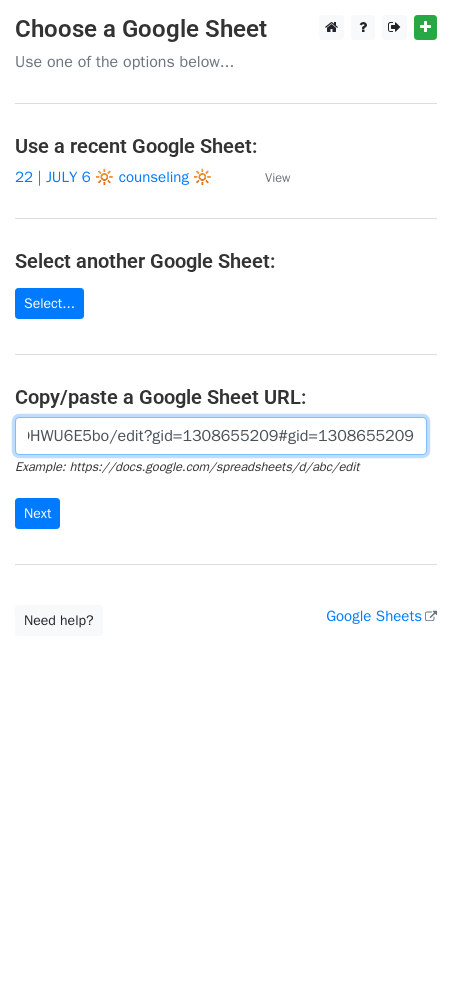 type on "https://docs.google.com/spreadsheets/d/10_q1Qu6hZX0RyowMDnIApCYitO_ZdSSpWDDHWU6E5bo/edit?gid=1308655209#gid=1308655209" 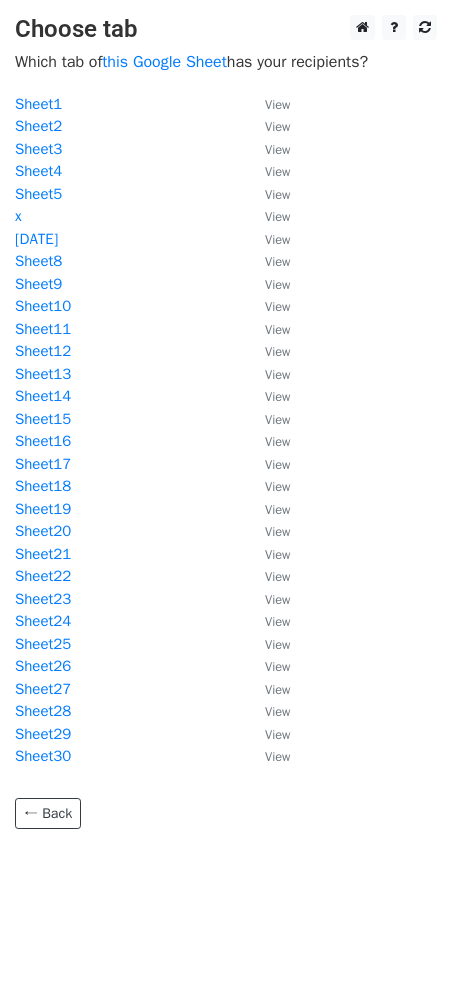 scroll, scrollTop: 0, scrollLeft: 0, axis: both 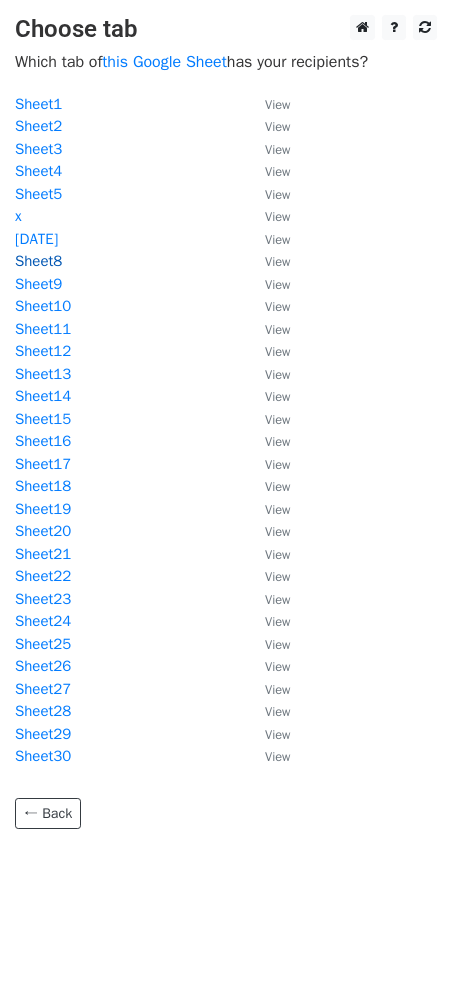 click on "Sheet8" at bounding box center [38, 261] 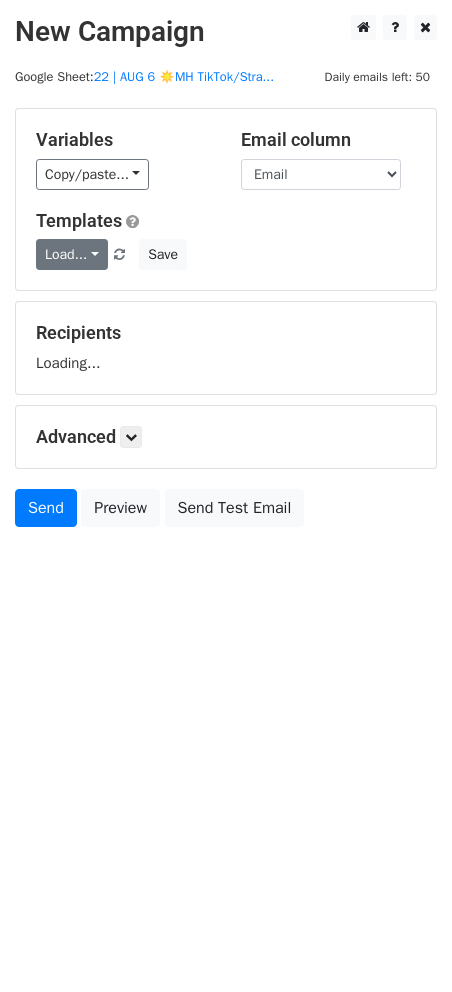 scroll, scrollTop: 0, scrollLeft: 0, axis: both 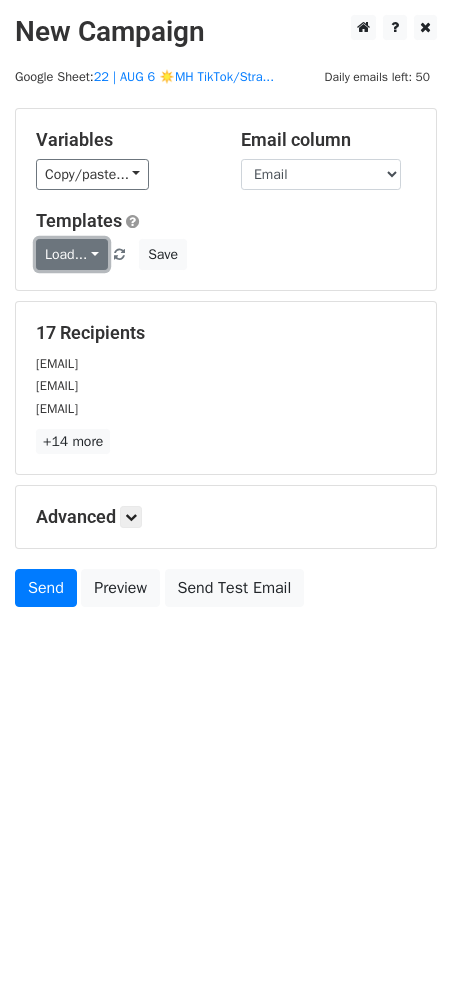 click on "Load..." at bounding box center (72, 254) 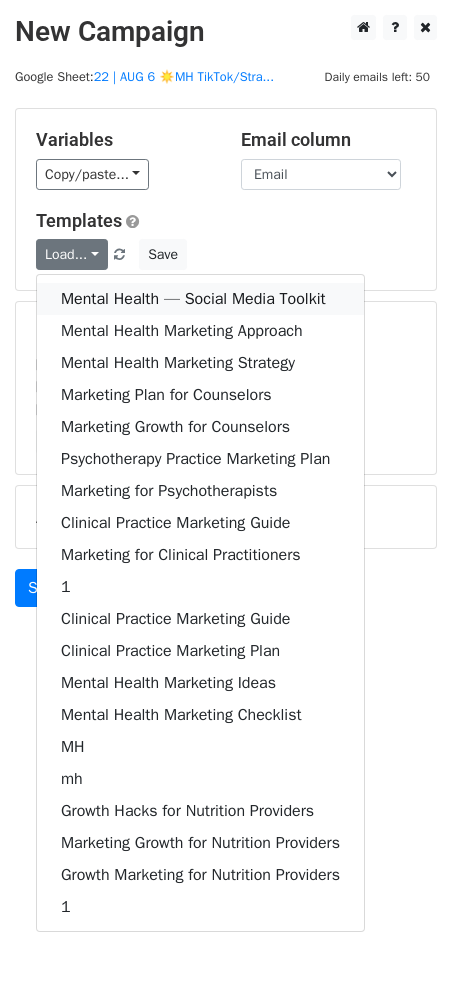 click on "Mental Health — Social Media Toolkit" at bounding box center [200, 299] 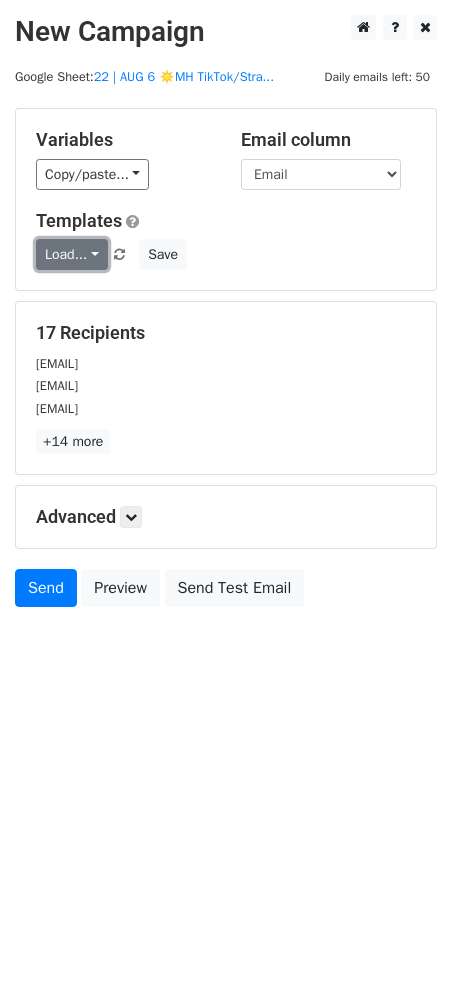 click on "Load..." at bounding box center [72, 254] 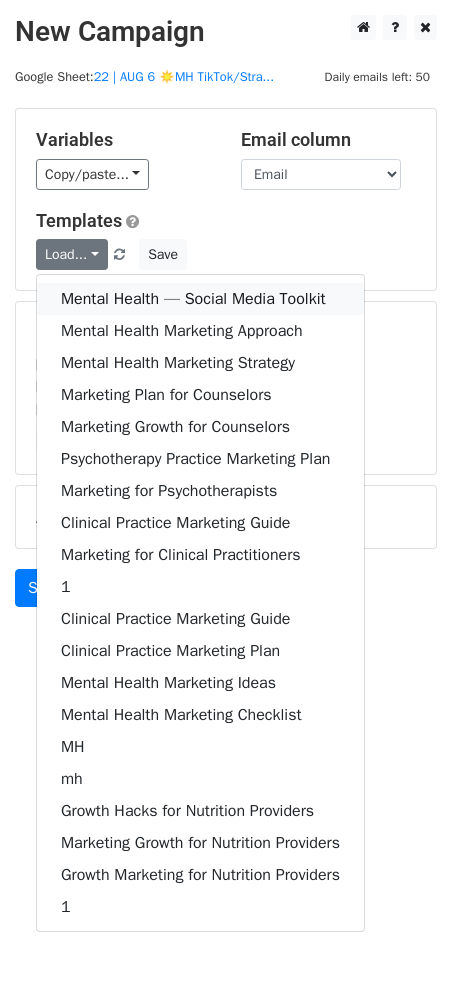 click on "Mental Health — Social Media Toolkit" at bounding box center (200, 299) 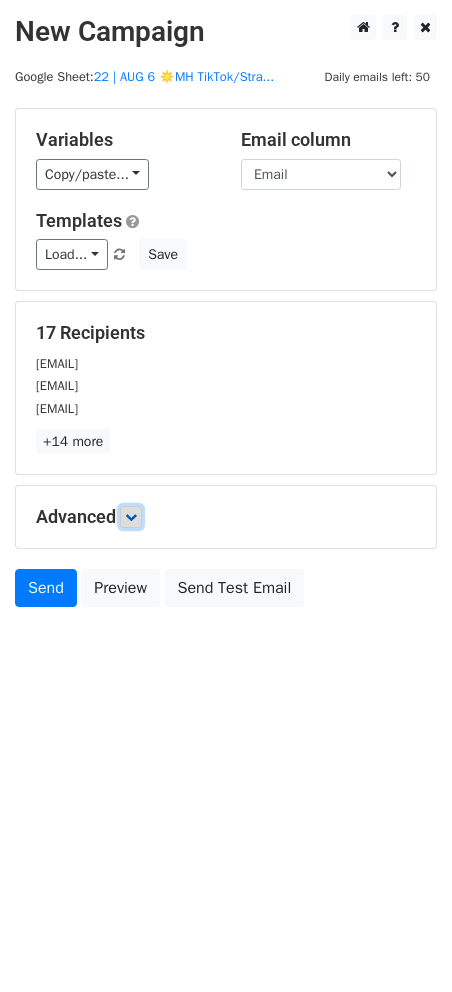 click at bounding box center (131, 517) 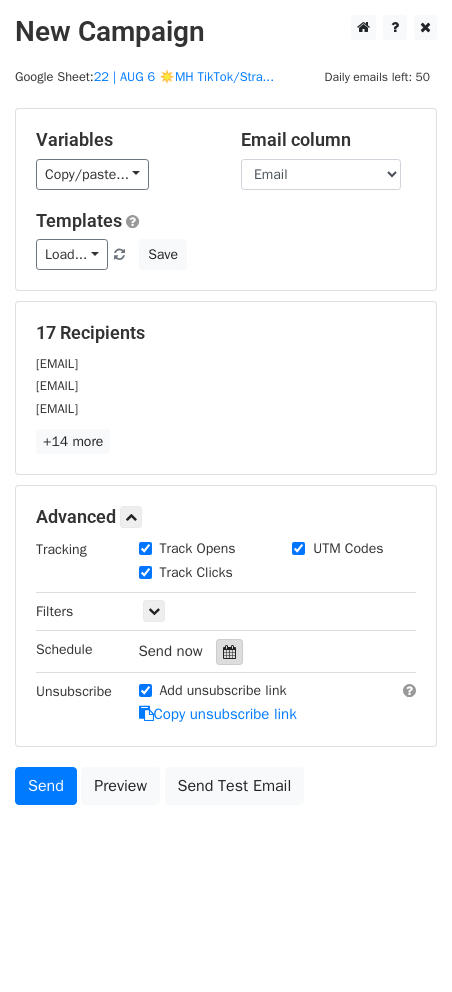 click at bounding box center [229, 652] 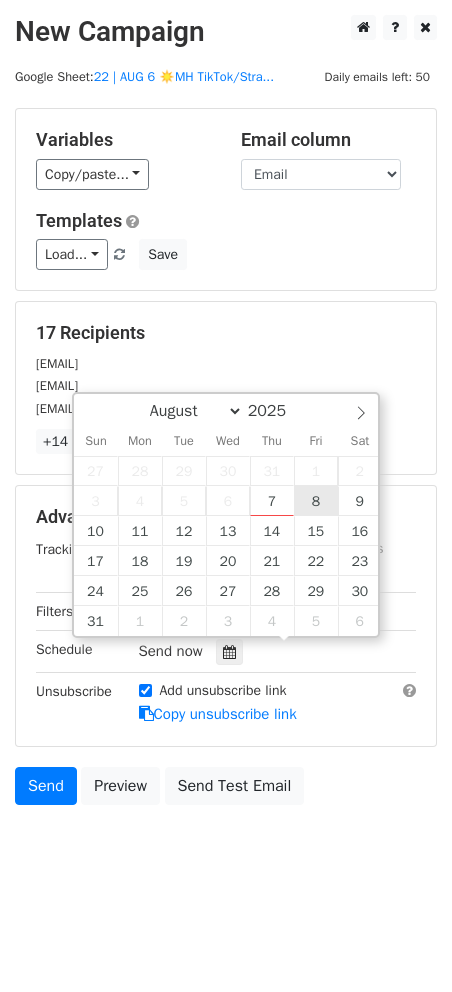 type on "2025-08-08 12:00" 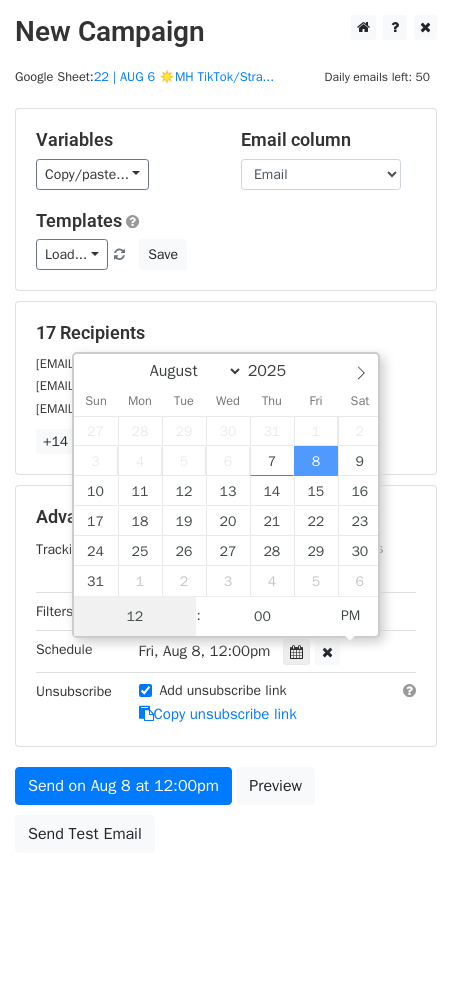 scroll, scrollTop: 1, scrollLeft: 0, axis: vertical 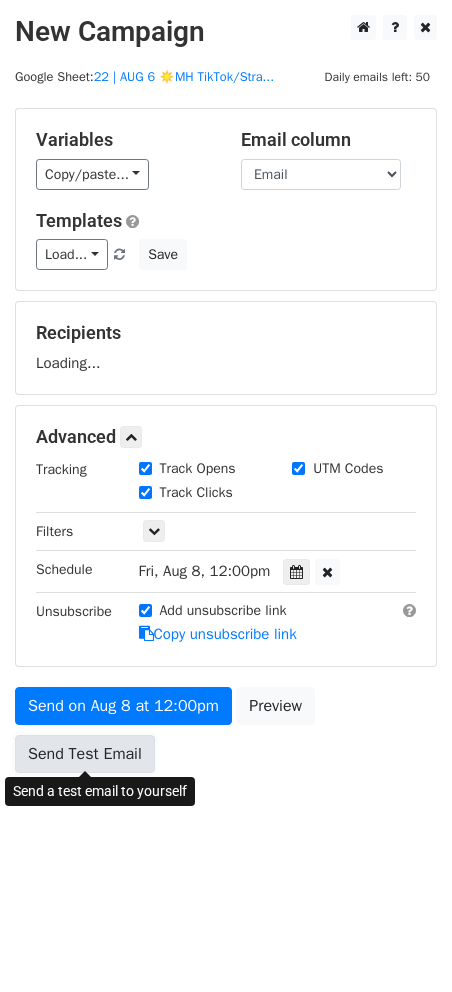 click on "Send Test Email" at bounding box center (85, 754) 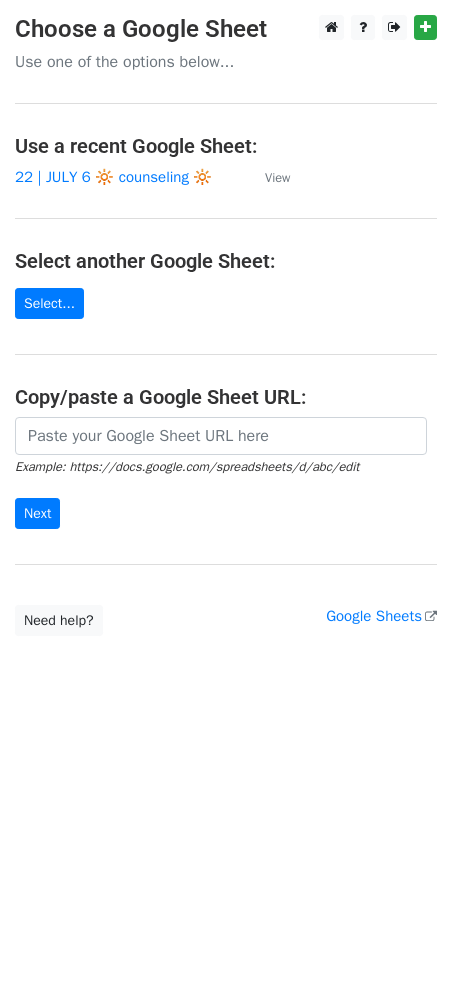 scroll, scrollTop: 0, scrollLeft: 0, axis: both 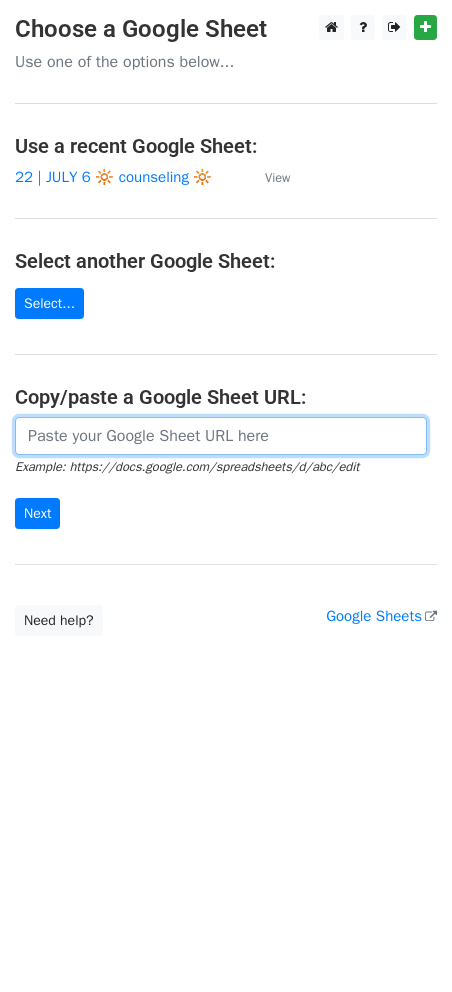 click at bounding box center (221, 436) 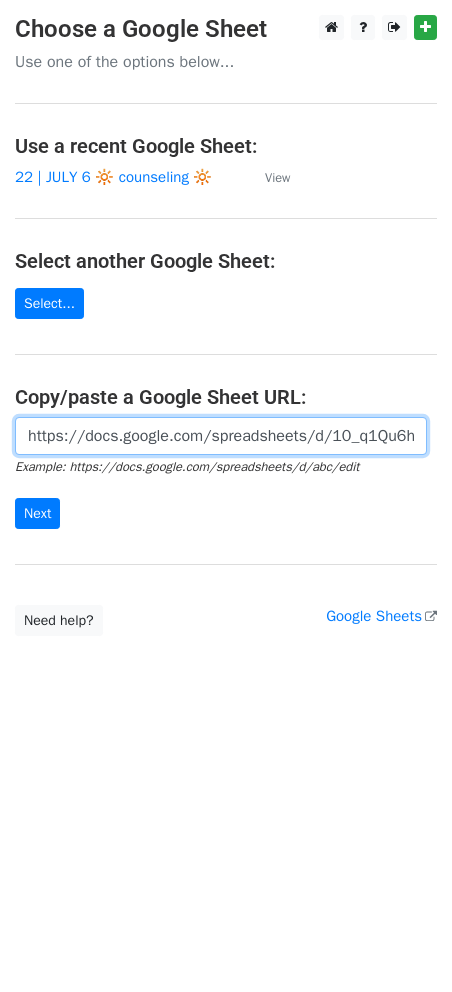 scroll, scrollTop: 0, scrollLeft: 644, axis: horizontal 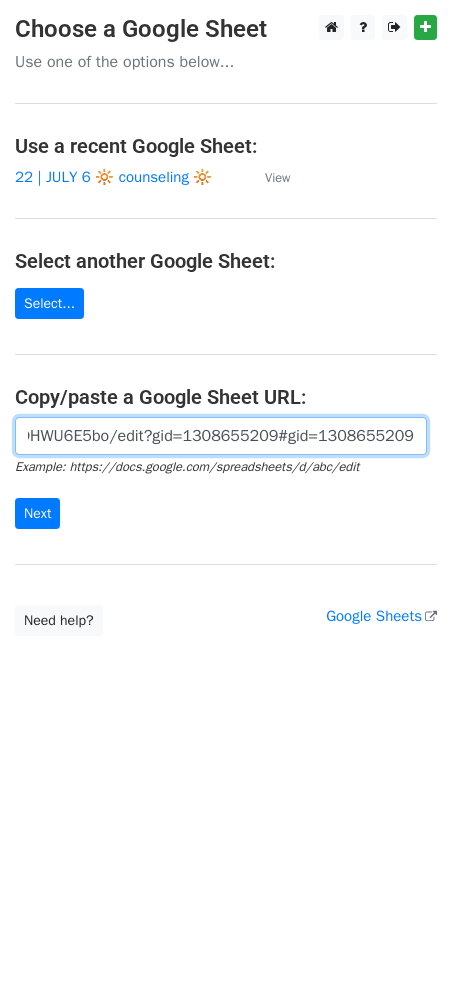 type on "https://docs.google.com/spreadsheets/d/10_q1Qu6hZX0RyowMDnIApCYitO_ZdSSpWDDHWU6E5bo/edit?gid=1308655209#gid=1308655209" 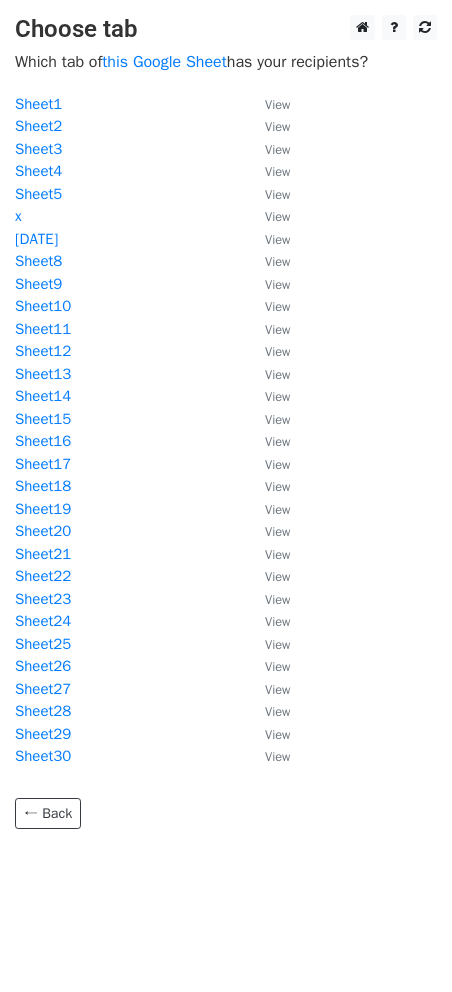 scroll, scrollTop: 0, scrollLeft: 0, axis: both 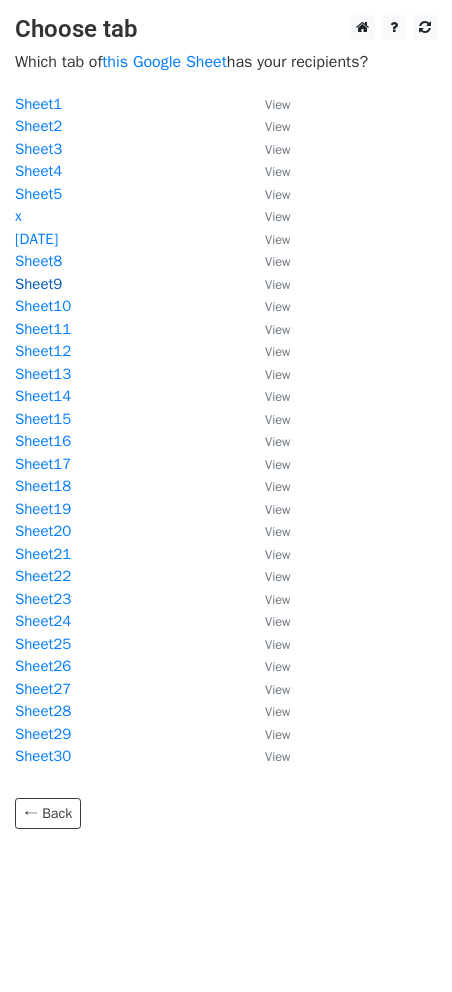 click on "Sheet9" at bounding box center [38, 284] 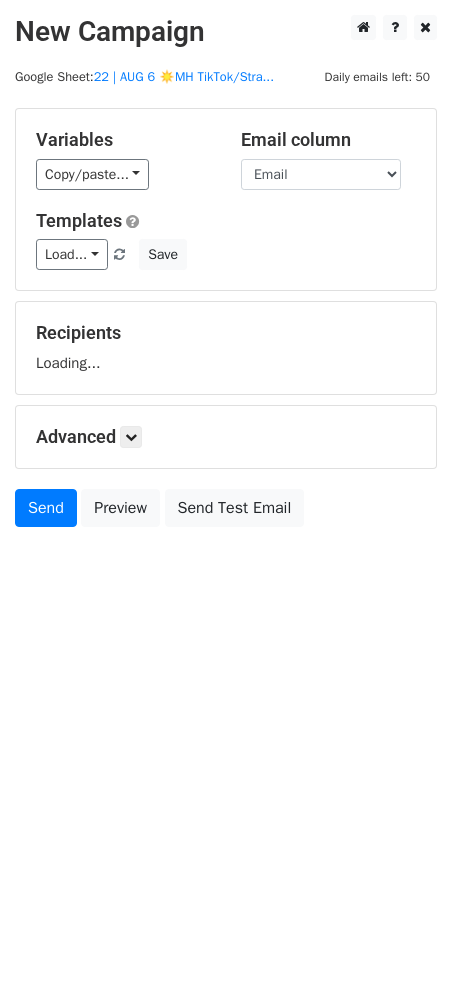 scroll, scrollTop: 0, scrollLeft: 0, axis: both 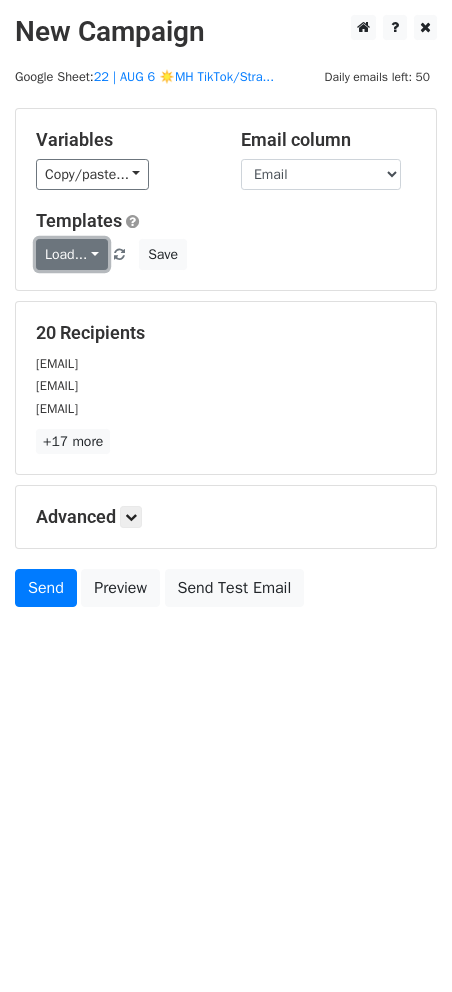 click on "Load..." at bounding box center [72, 254] 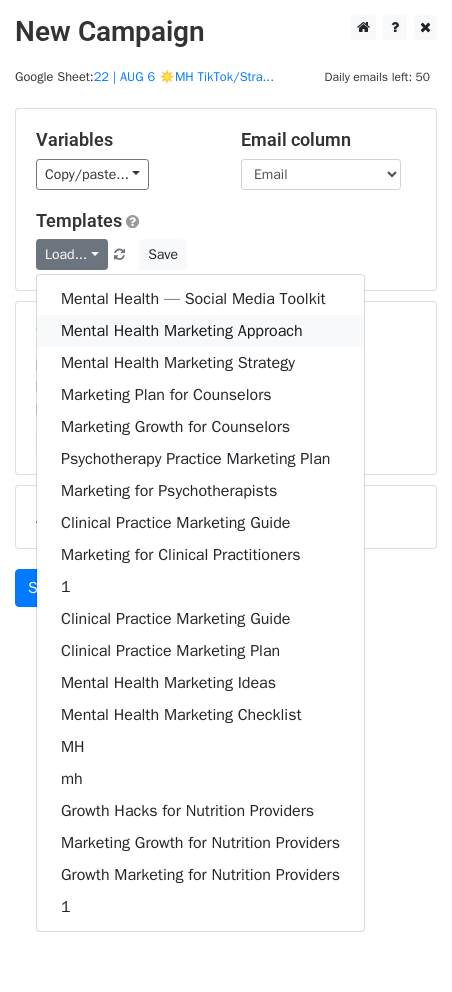 click on "Mental Health Marketing Approach" at bounding box center (200, 331) 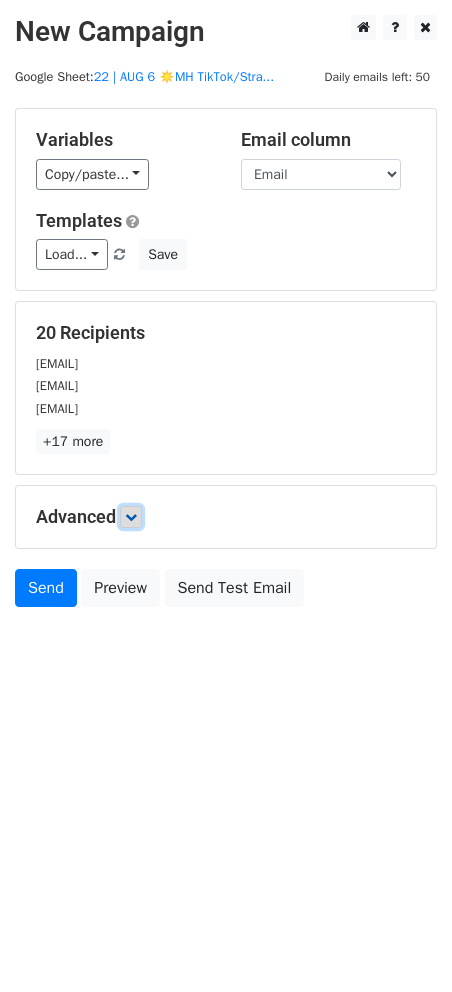 click at bounding box center (131, 517) 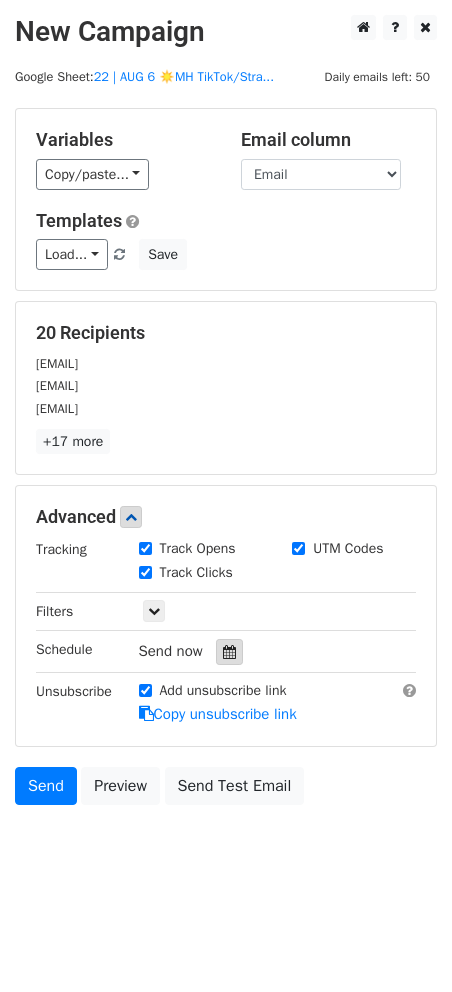 click at bounding box center [229, 652] 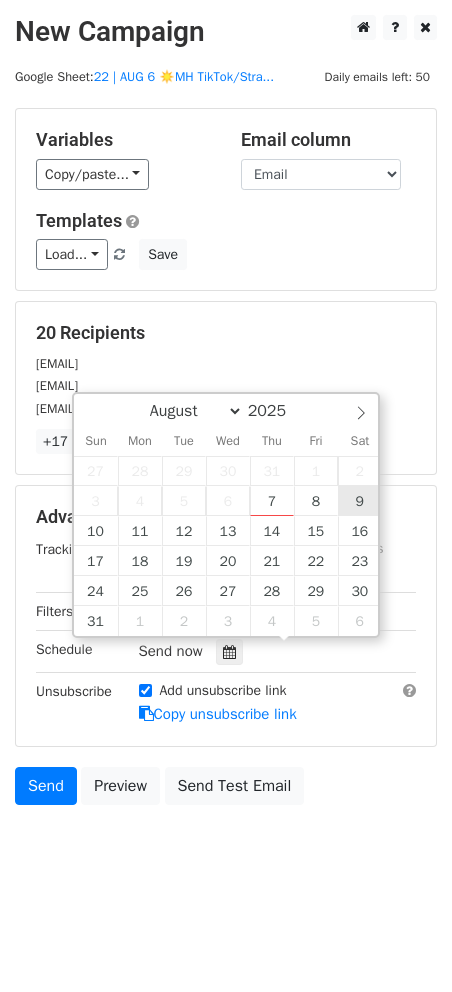 type on "2025-08-09 12:00" 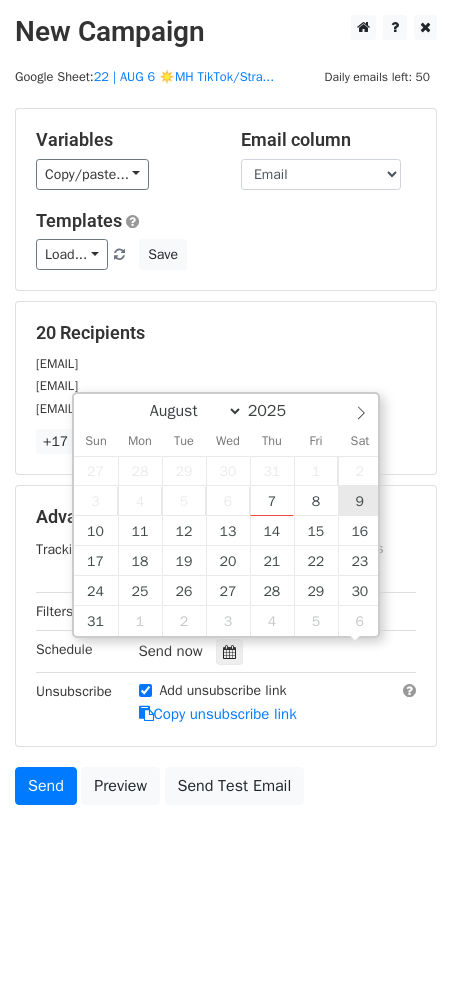 scroll, scrollTop: 1, scrollLeft: 0, axis: vertical 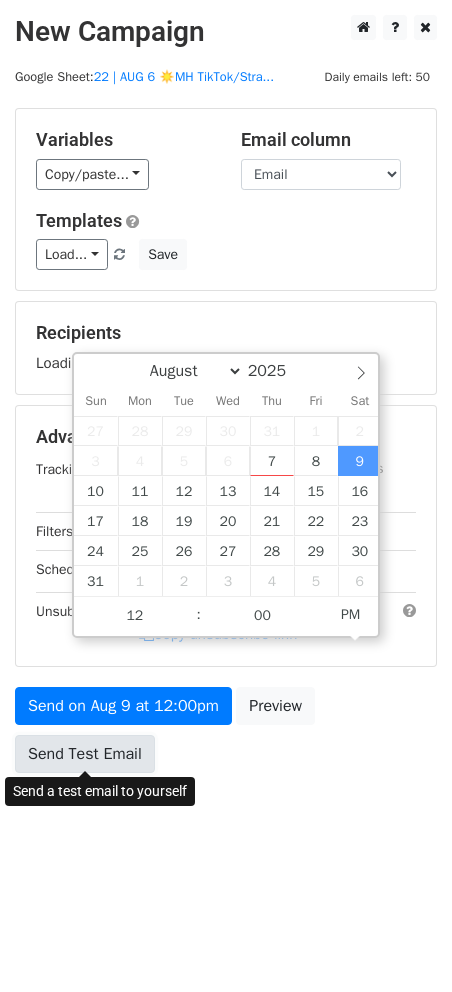 click on "Send Test Email" at bounding box center (85, 754) 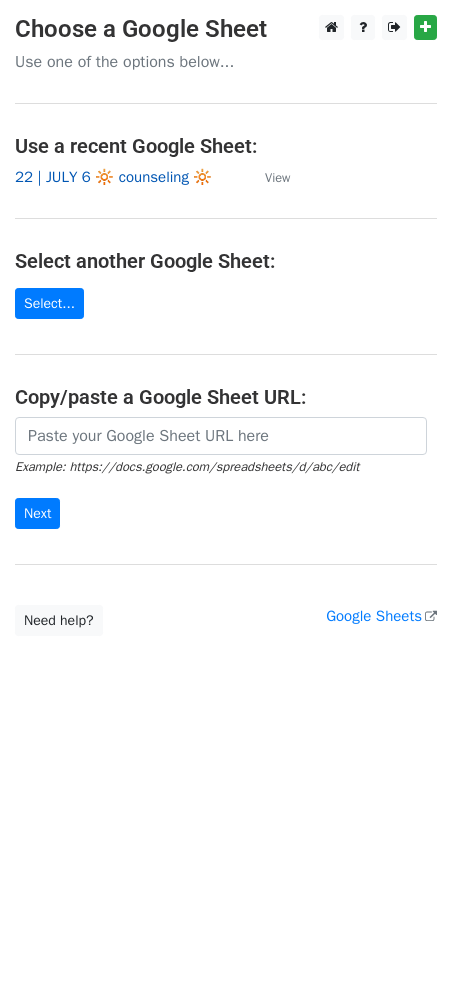 scroll, scrollTop: 0, scrollLeft: 0, axis: both 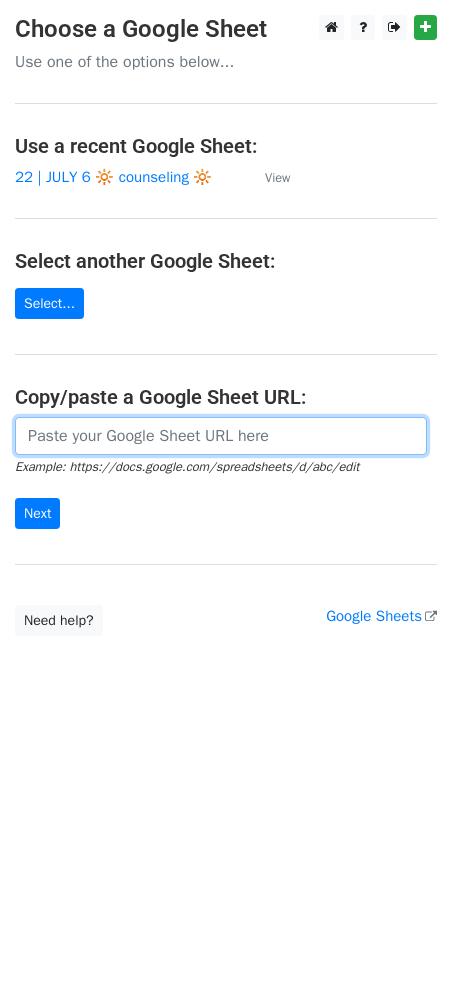 click at bounding box center (221, 436) 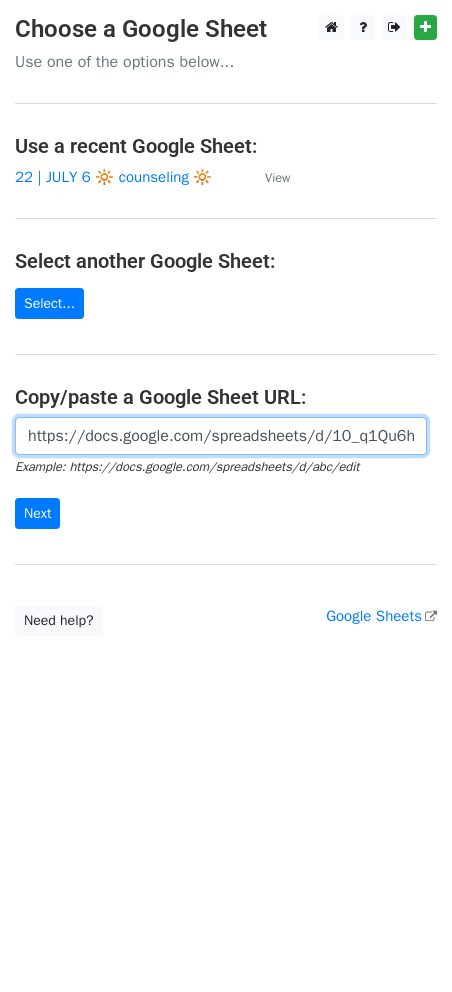 scroll, scrollTop: 0, scrollLeft: 644, axis: horizontal 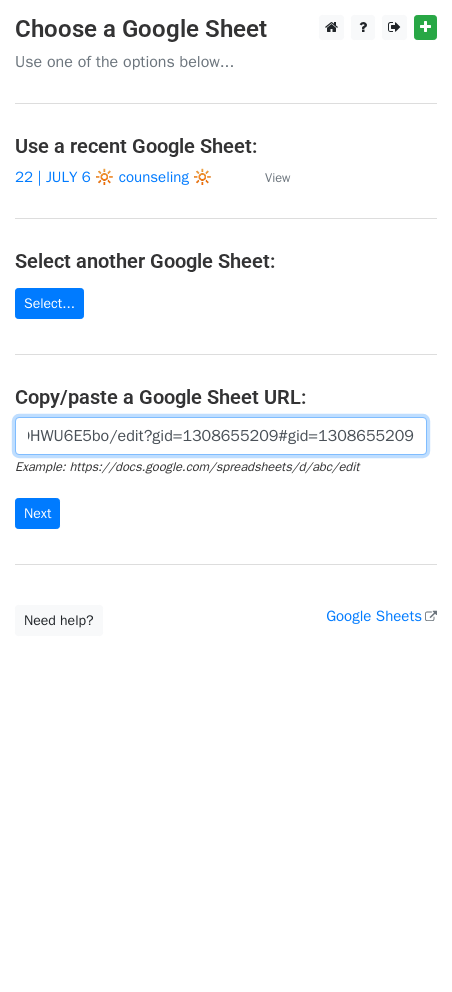 type on "https://docs.google.com/spreadsheets/d/10_q1Qu6hZX0RyowMDnIApCYitO_ZdSSpWDDHWU6E5bo/edit?gid=1308655209#gid=1308655209" 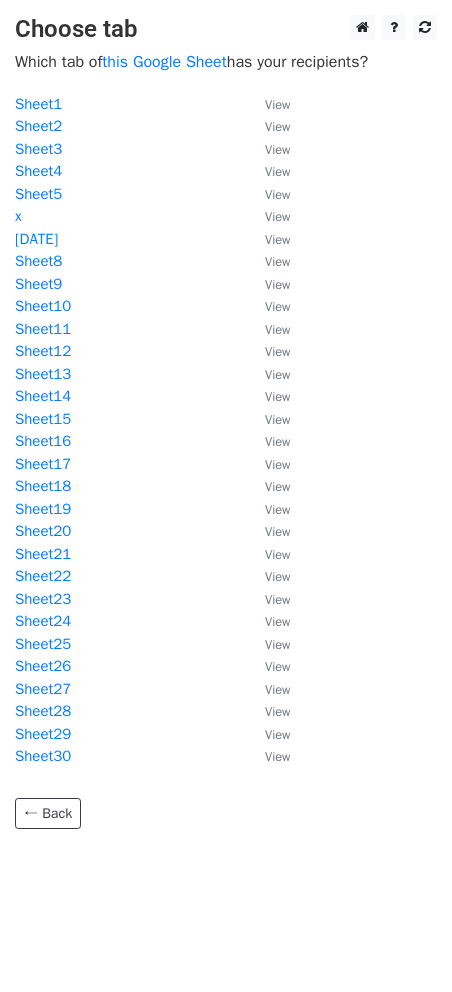 scroll, scrollTop: 0, scrollLeft: 0, axis: both 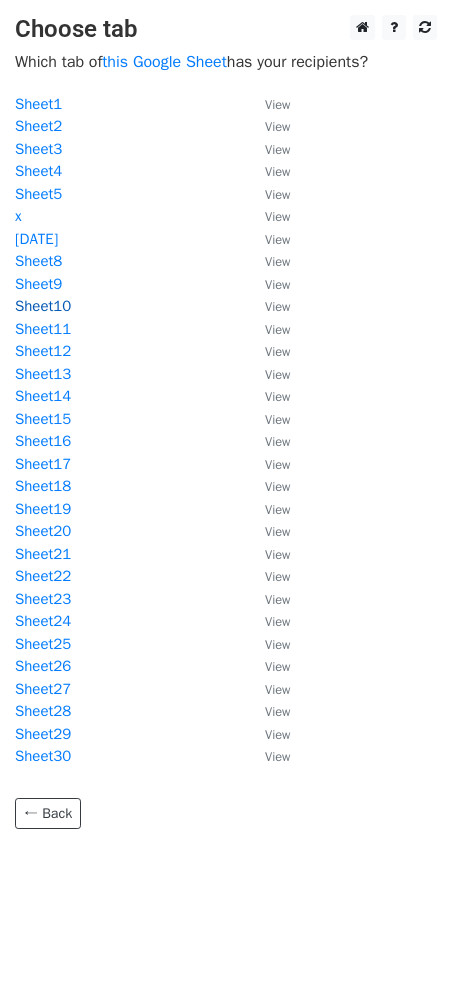 click on "Sheet10" at bounding box center [43, 306] 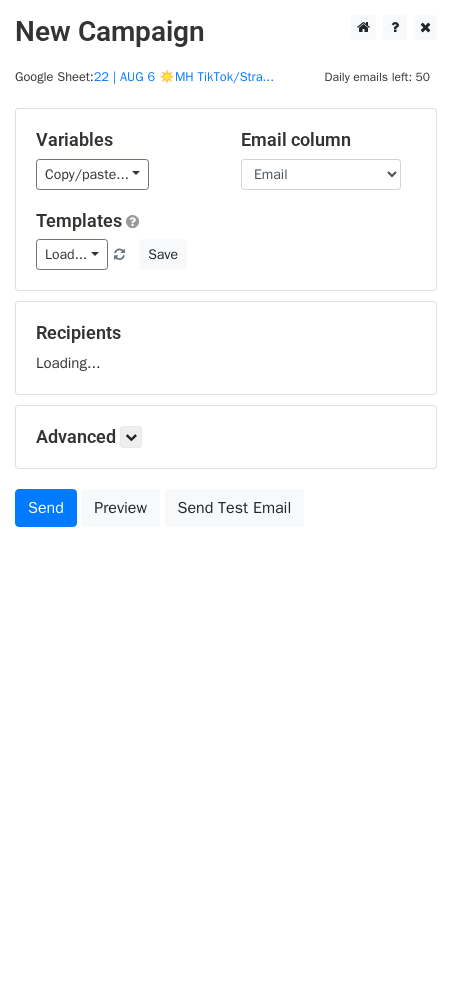 scroll, scrollTop: 0, scrollLeft: 0, axis: both 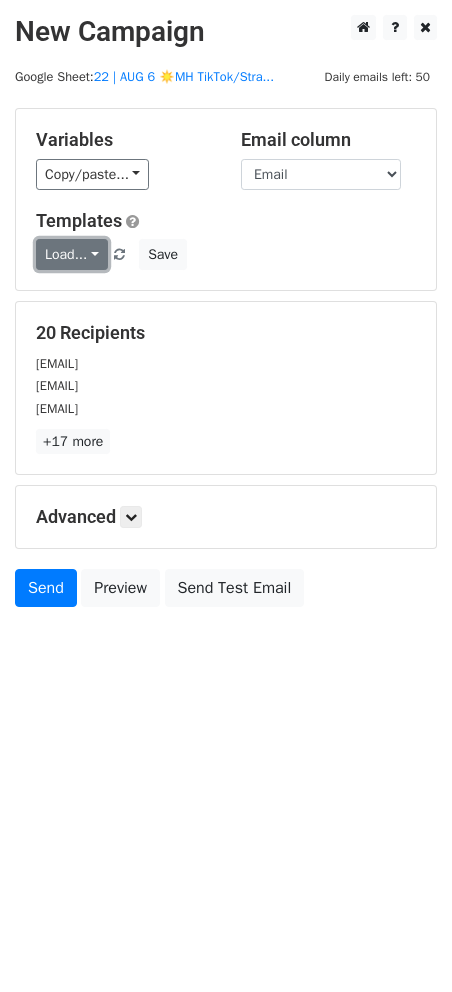 click on "Load..." at bounding box center [72, 254] 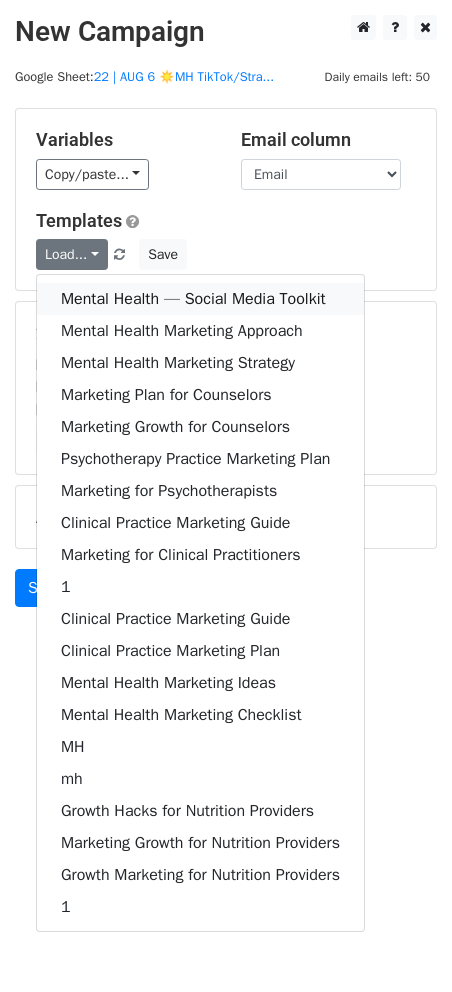 click on "Mental Health — Social Media Toolkit" at bounding box center (200, 299) 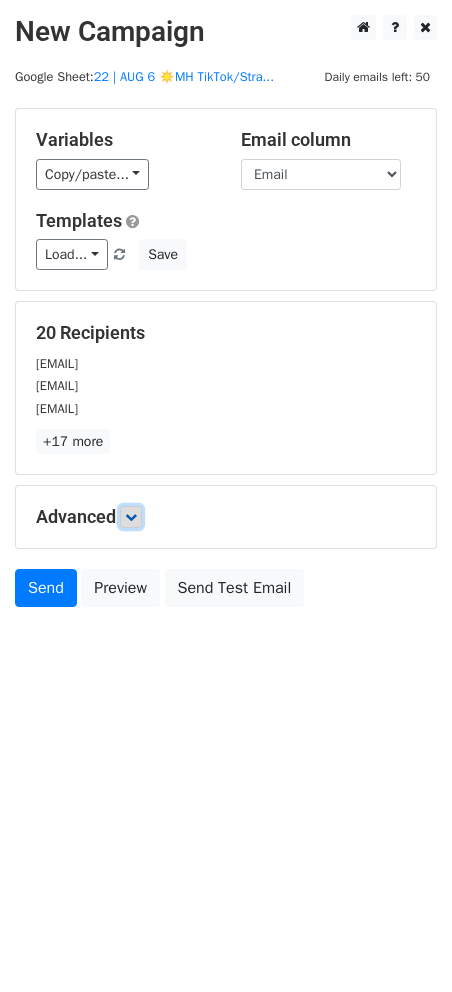 click at bounding box center (131, 517) 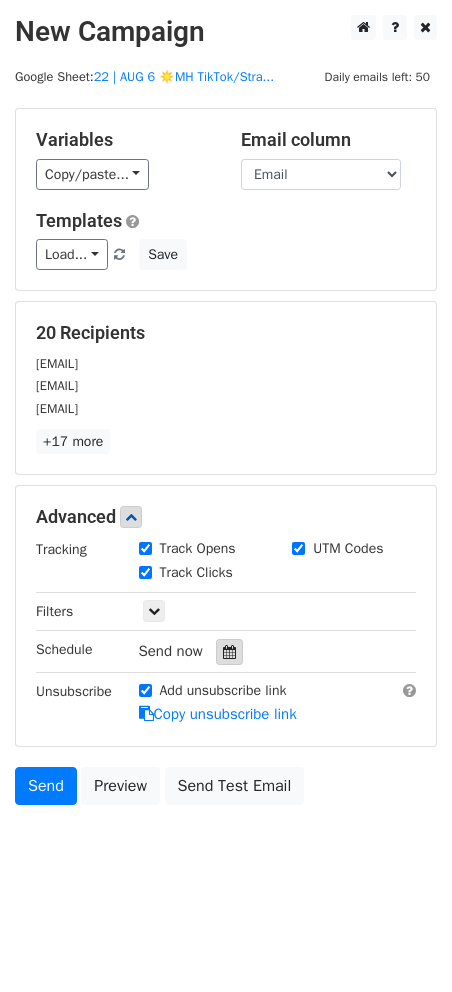 click at bounding box center [229, 652] 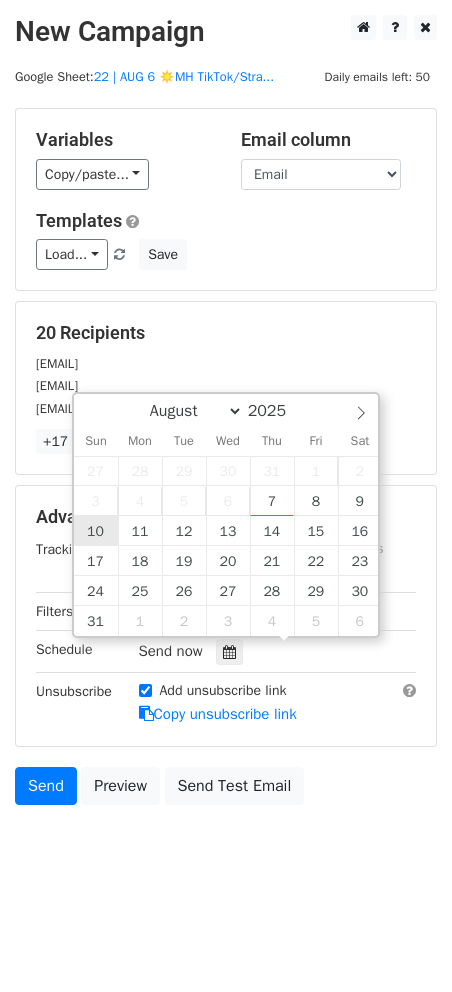 type on "2025-08-10 12:00" 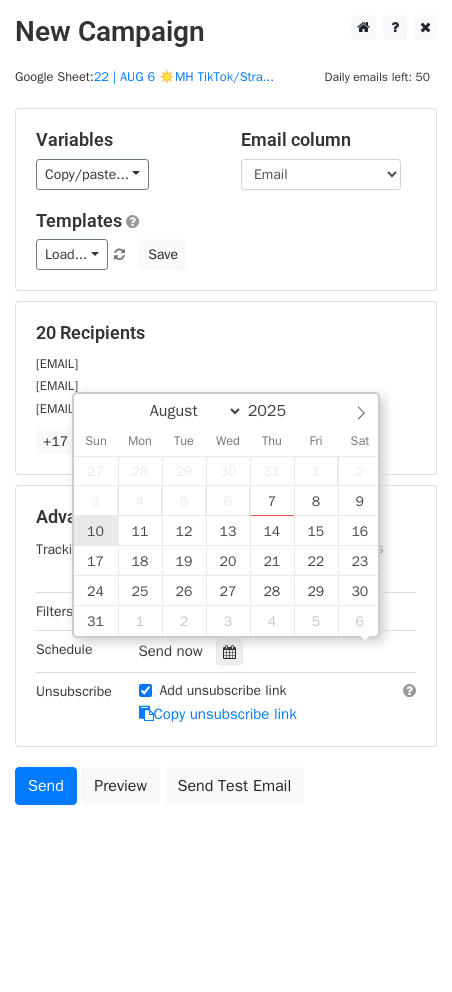 scroll, scrollTop: 1, scrollLeft: 0, axis: vertical 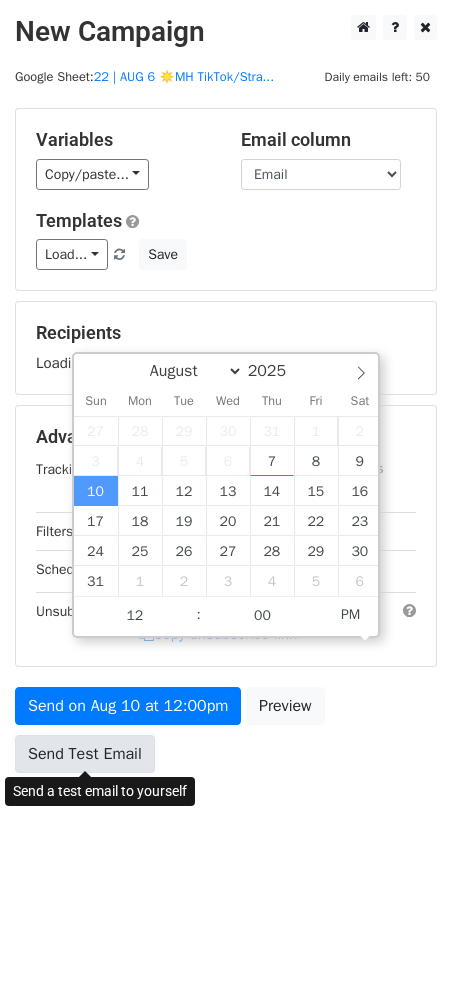 click on "Send Test Email" at bounding box center (85, 754) 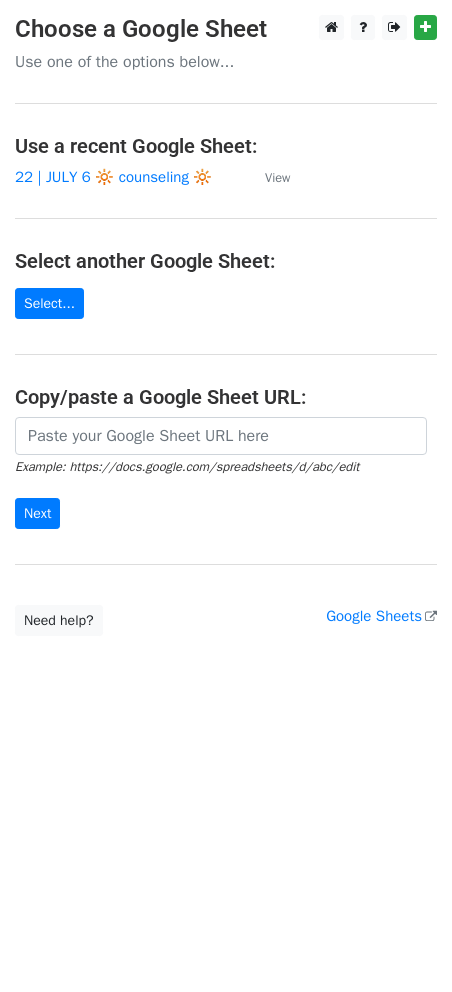 scroll, scrollTop: 0, scrollLeft: 0, axis: both 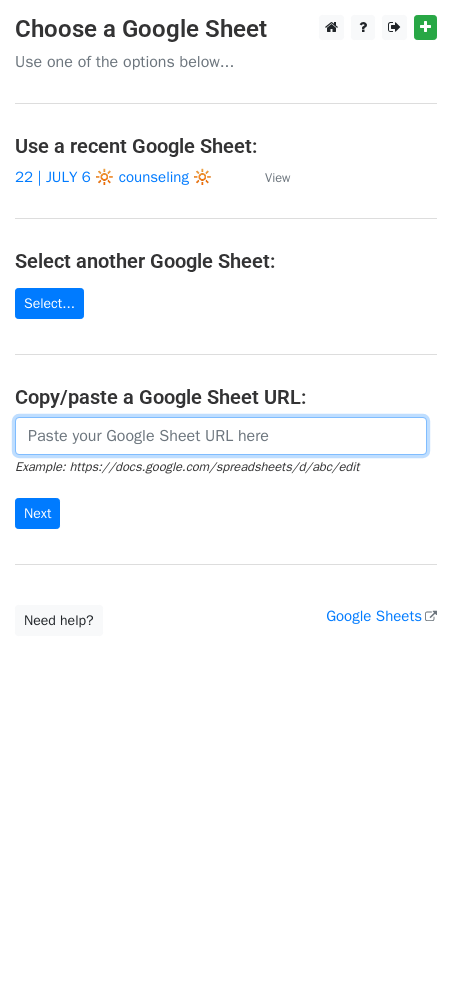 drag, startPoint x: 134, startPoint y: 454, endPoint x: 147, endPoint y: 450, distance: 13.601471 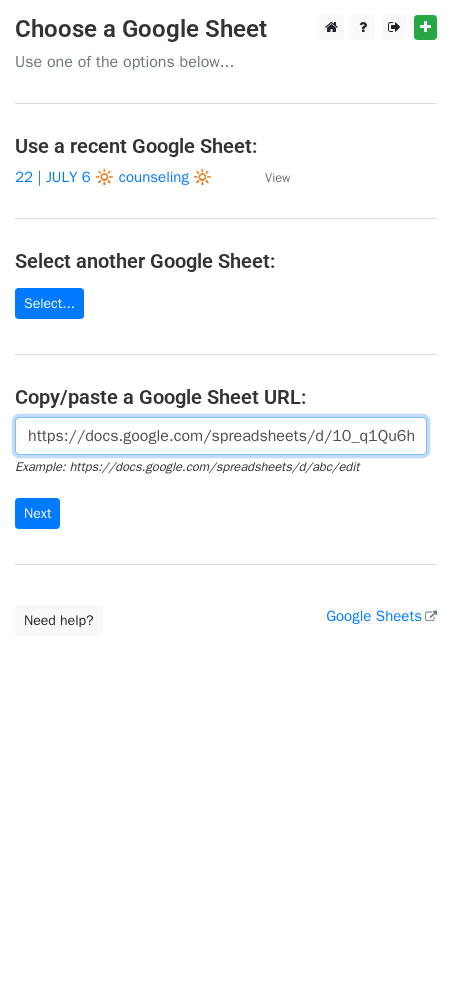 scroll, scrollTop: 0, scrollLeft: 644, axis: horizontal 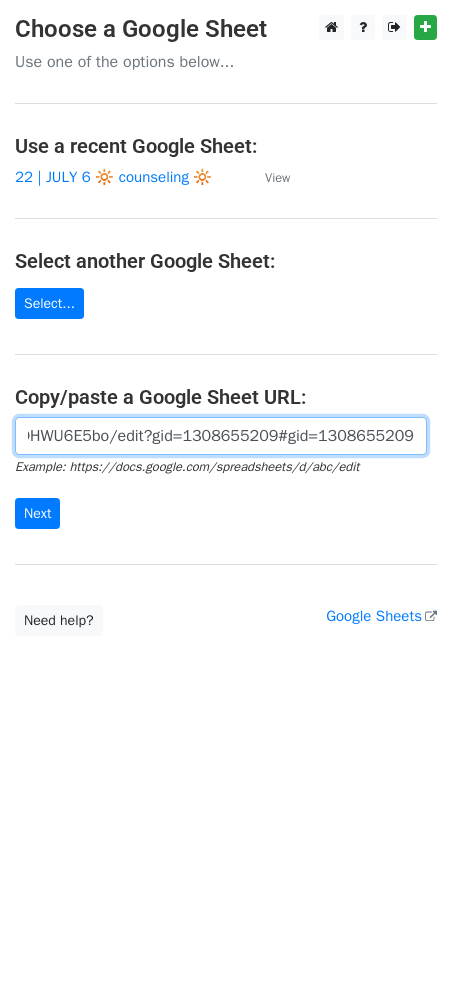 type on "https://docs.google.com/spreadsheets/d/10_q1Qu6hZX0RyowMDnIApCYitO_ZdSSpWDDHWU6E5bo/edit?gid=1308655209#gid=1308655209" 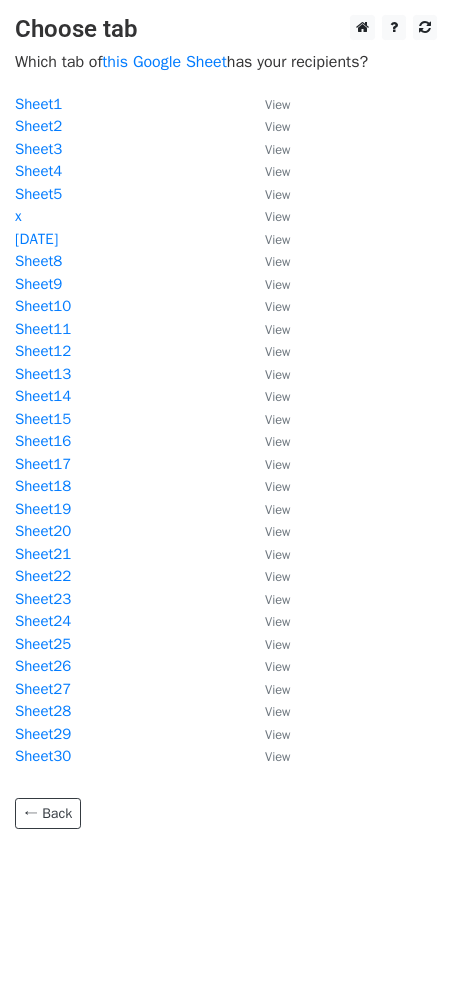 scroll, scrollTop: 0, scrollLeft: 0, axis: both 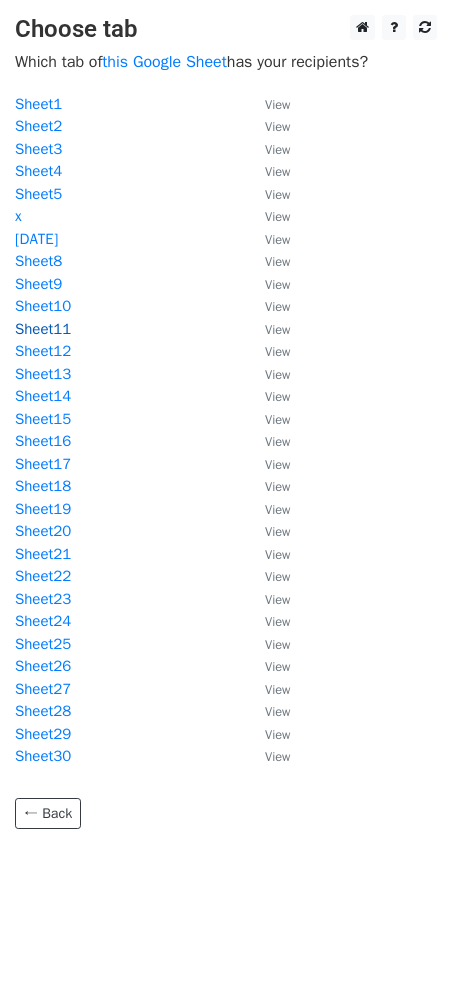 click on "Sheet11" at bounding box center (43, 329) 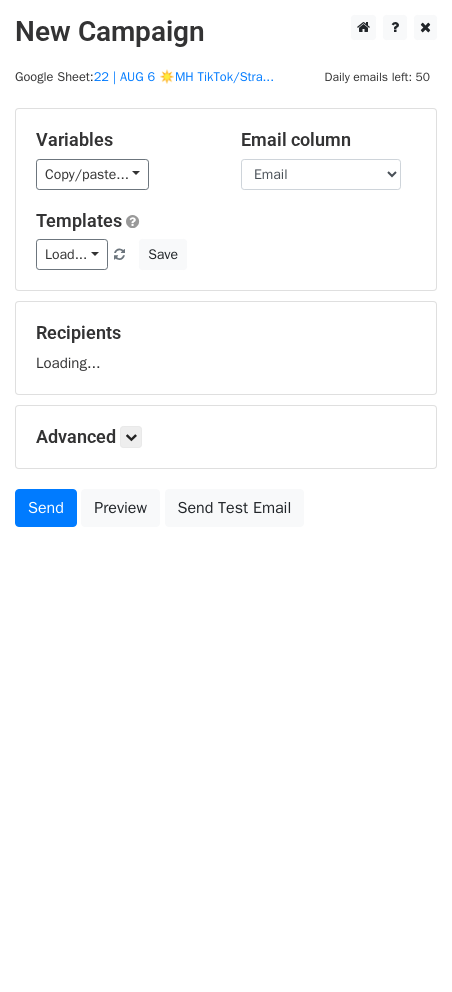scroll, scrollTop: 0, scrollLeft: 0, axis: both 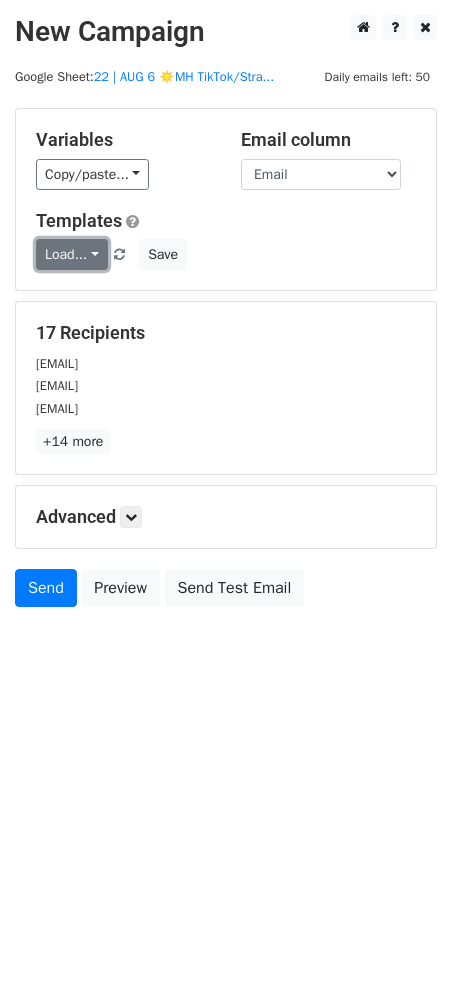 click on "Load..." at bounding box center (72, 254) 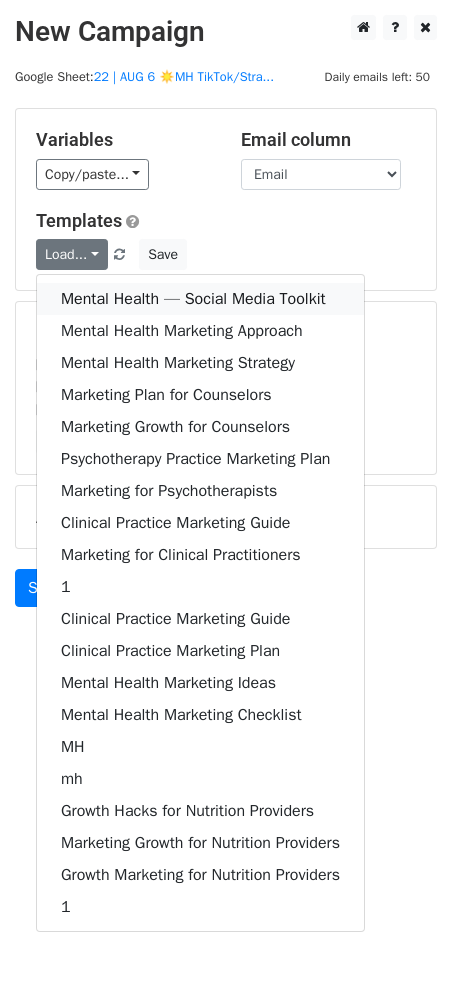 click on "Mental Health — Social Media Toolkit" at bounding box center (200, 299) 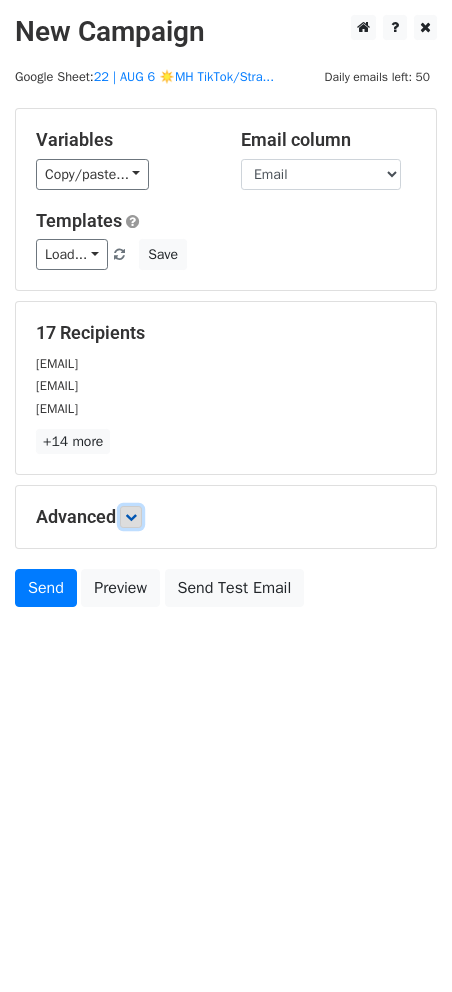 click at bounding box center [131, 517] 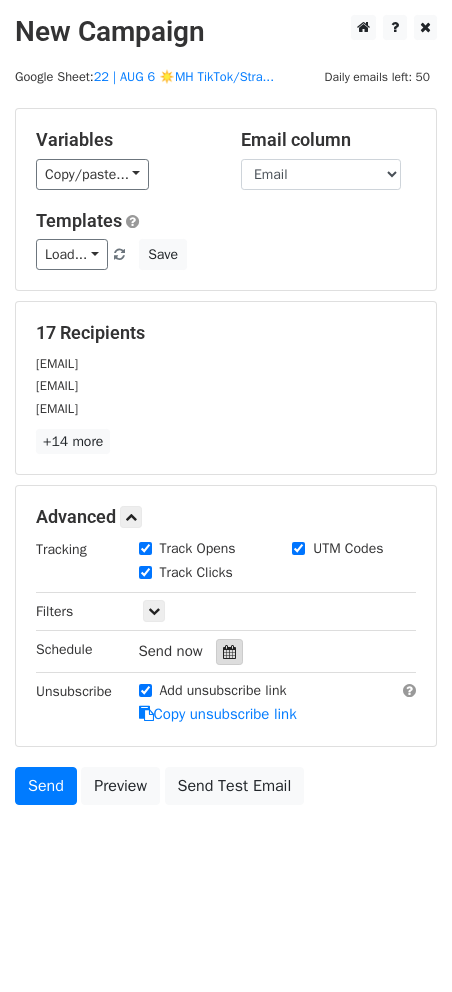 click at bounding box center (229, 652) 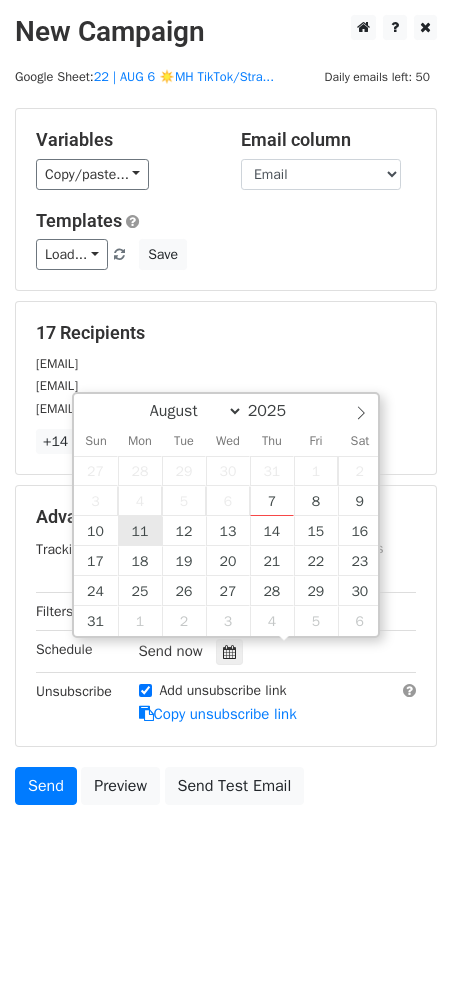 type on "2025-08-11 12:00" 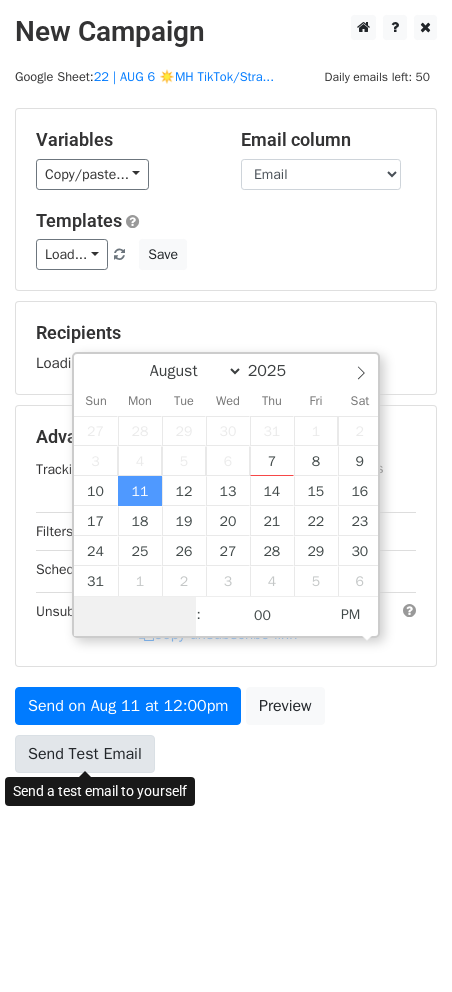 scroll, scrollTop: 0, scrollLeft: 0, axis: both 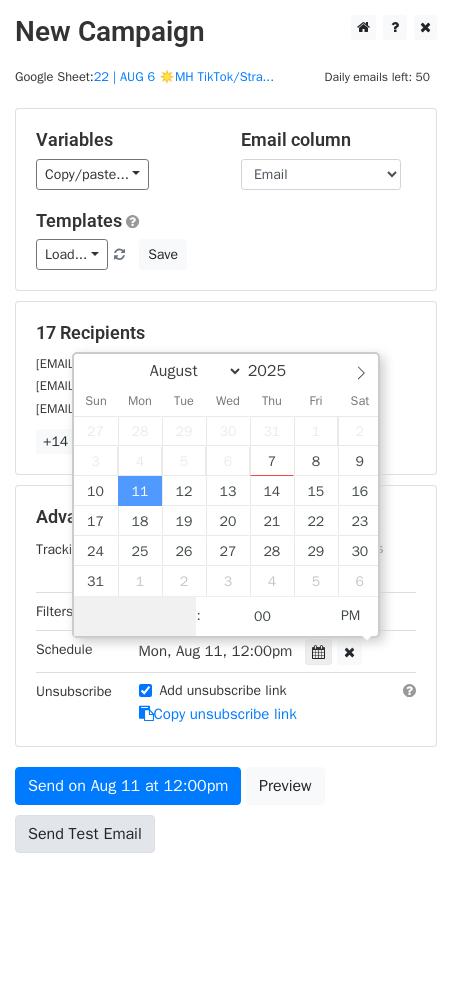 type on "1" 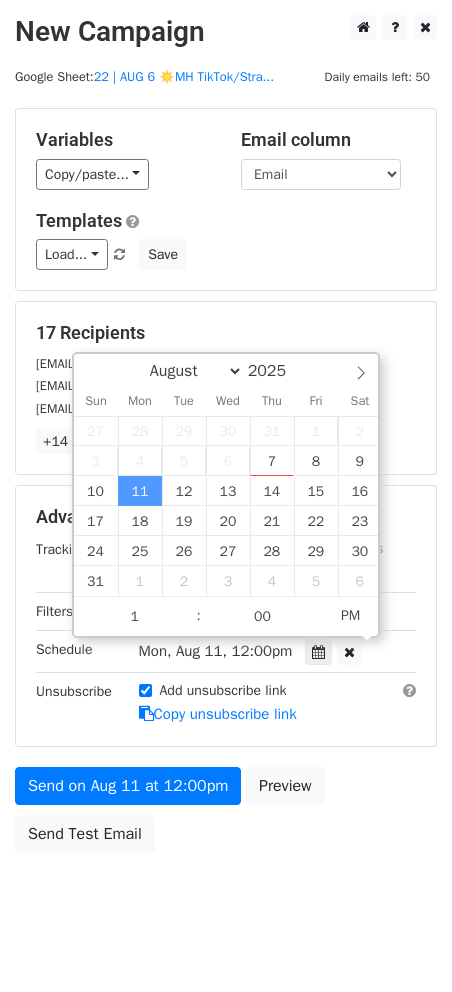 type on "2025-08-11 13:00" 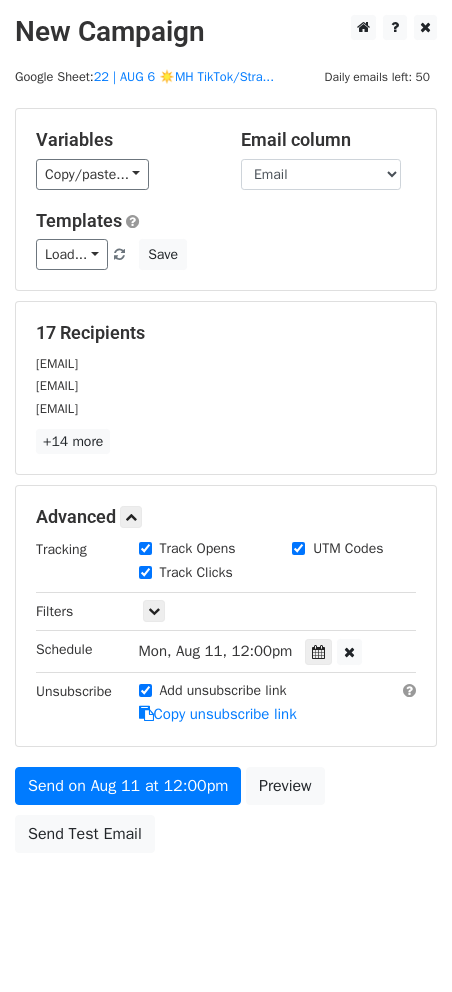 click on "Send on Aug 11 at 12:00pm
Preview
Send Test Email" at bounding box center (226, 815) 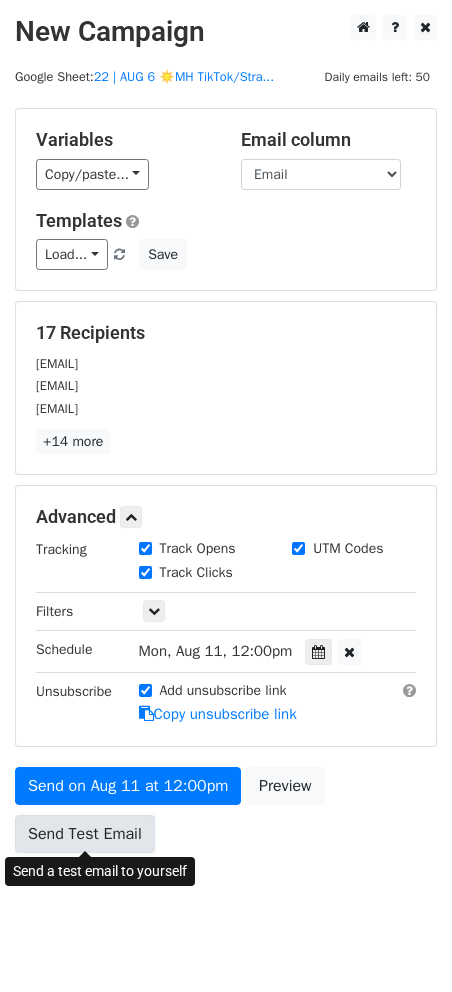 click on "New Campaign
Daily emails left: 50
Google Sheet:
22 | AUG 6 ☀️MH TikTok/Stra...
Variables
Copy/paste...
{{Email}}
Email column
Email
Templates
Load...
Mental Health — Social Media Toolkit
Mental Health Marketing Approach
Mental Health Marketing Strategy
Marketing Plan for Counselors
Marketing Growth for Counselors
Psychotherapy Practice Marketing Plan
Marketing for Psychotherapists
Clinical Practice Marketing Guide
Marketing for Clinical Practitioners
1
Clinical Practice Marketing Guide
Clinical Practice Marketing Plan
Mental Health Marketing Ideas
Mental Health Marketing Checklist
MH
mh
Growth Hacks for Nutrition Providers
Marketing Growth for Nutrition Providers
Growth Marketing for Nutrition Providers
1
Save
17 Recipients
pike.candis@gmail.com
pilarlusilla@gmail.com
pillsforgoodhealth@gmail.com" at bounding box center [226, 479] 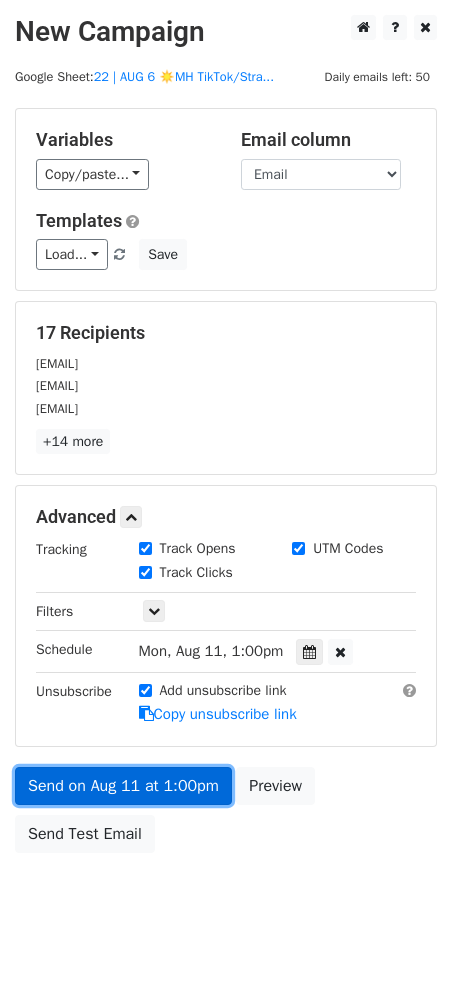click on "Send on Aug 11 at 1:00pm" at bounding box center (123, 786) 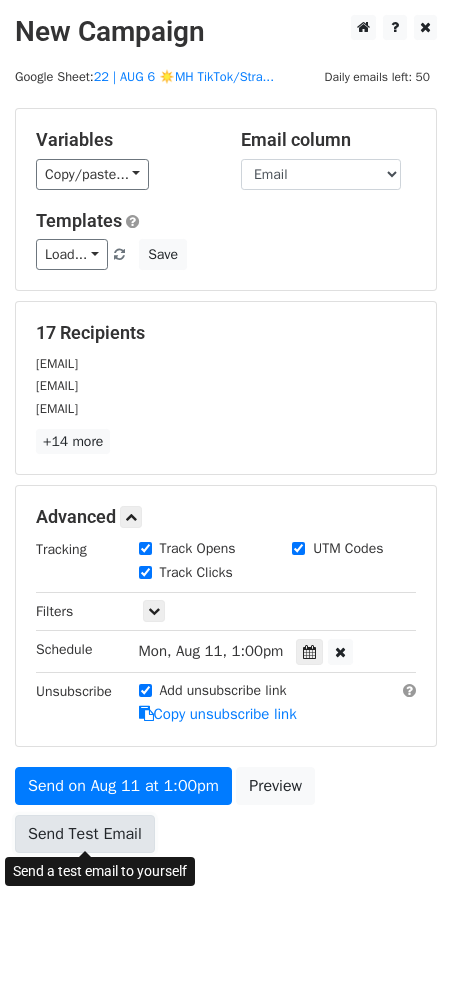 click on "Send Test Email" at bounding box center [85, 834] 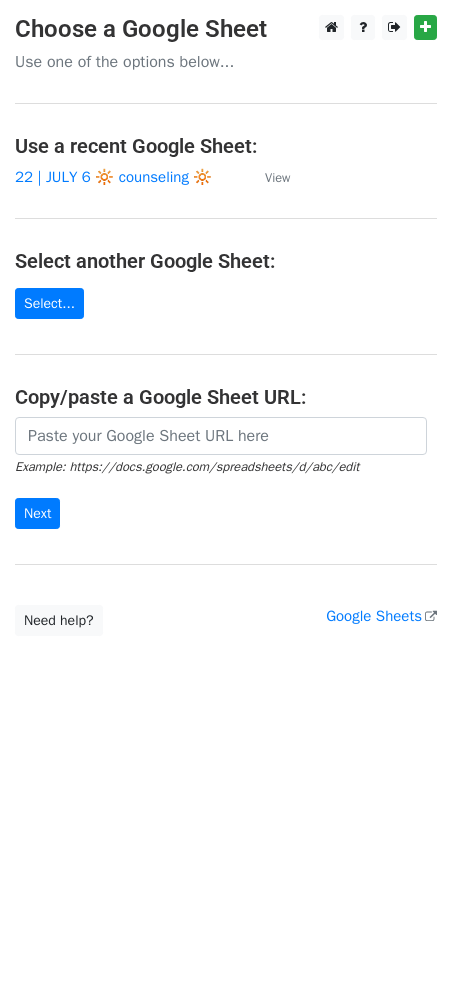 scroll, scrollTop: 0, scrollLeft: 0, axis: both 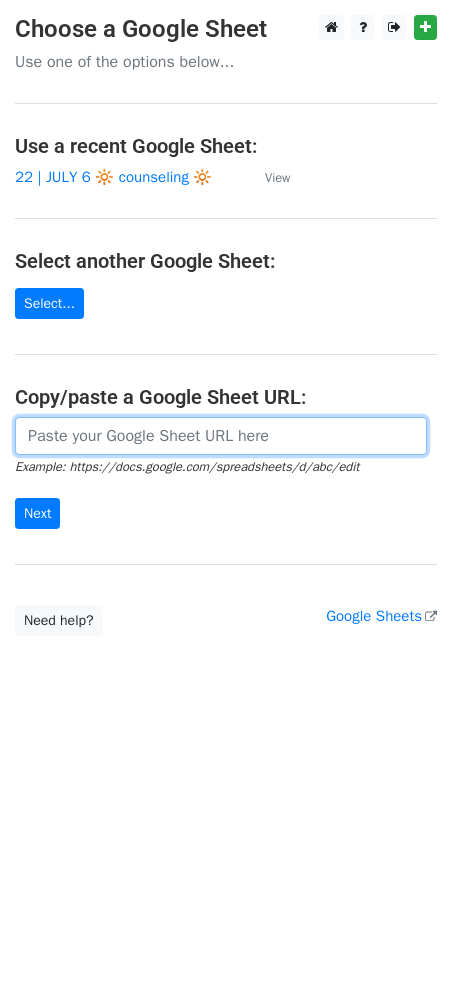 click at bounding box center [221, 436] 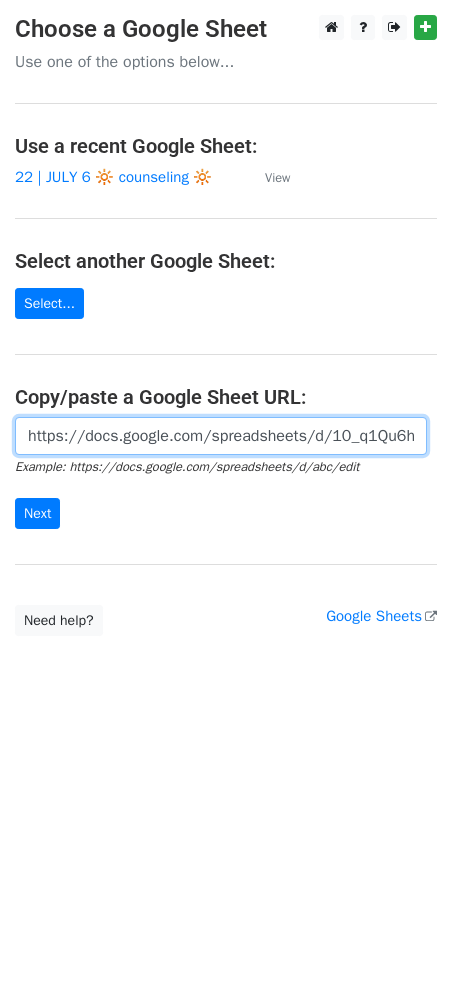 scroll, scrollTop: 0, scrollLeft: 644, axis: horizontal 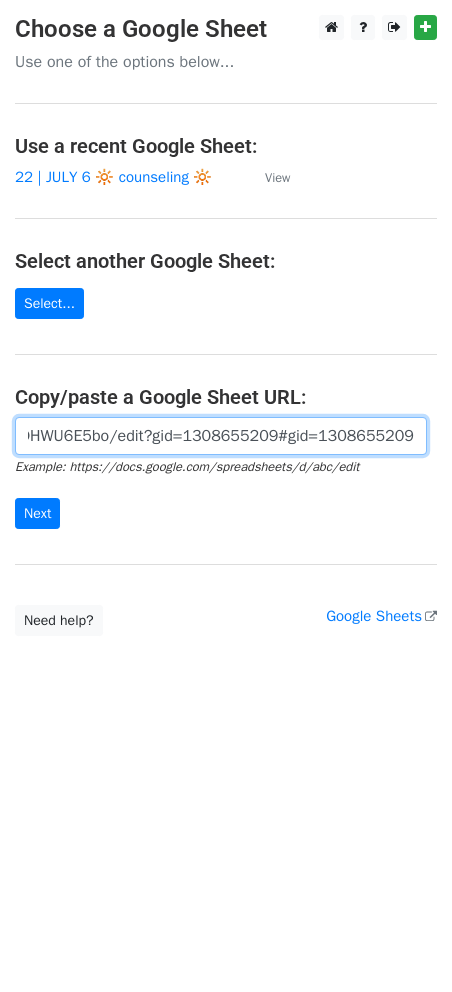 type on "https://docs.google.com/spreadsheets/d/10_q1Qu6hZX0RyowMDnIApCYitO_ZdSSpWDDHWU6E5bo/edit?gid=1308655209#gid=1308655209" 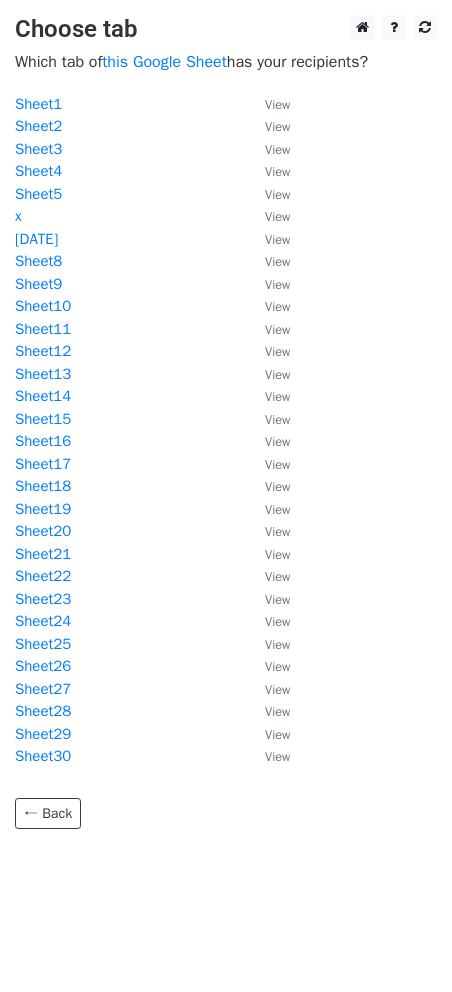 scroll, scrollTop: 0, scrollLeft: 0, axis: both 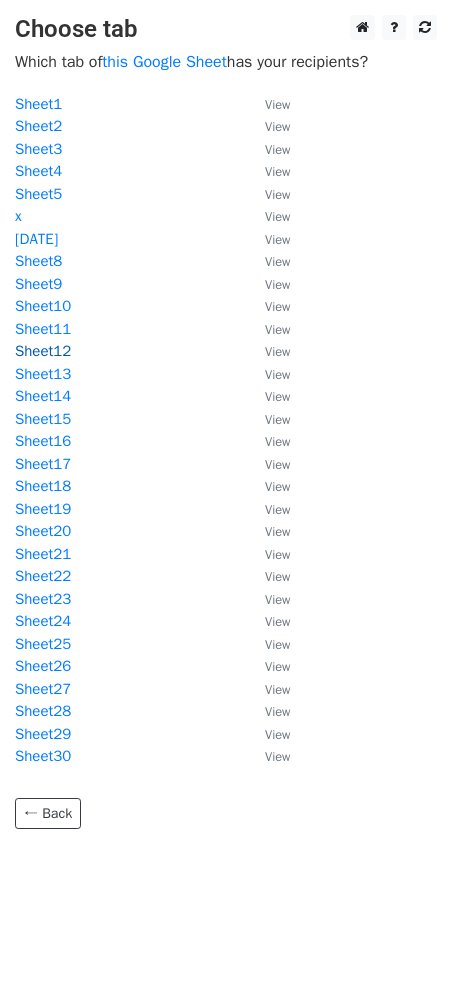 click on "Sheet12" at bounding box center (43, 351) 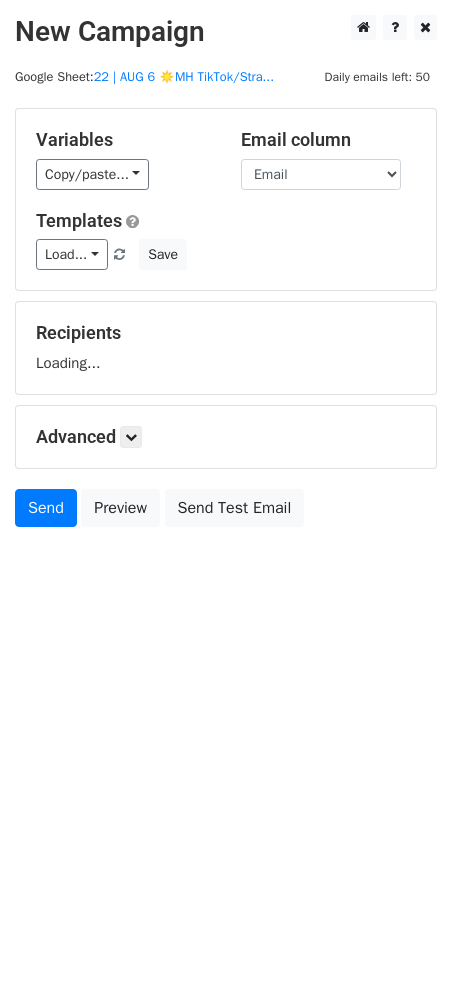scroll, scrollTop: 0, scrollLeft: 0, axis: both 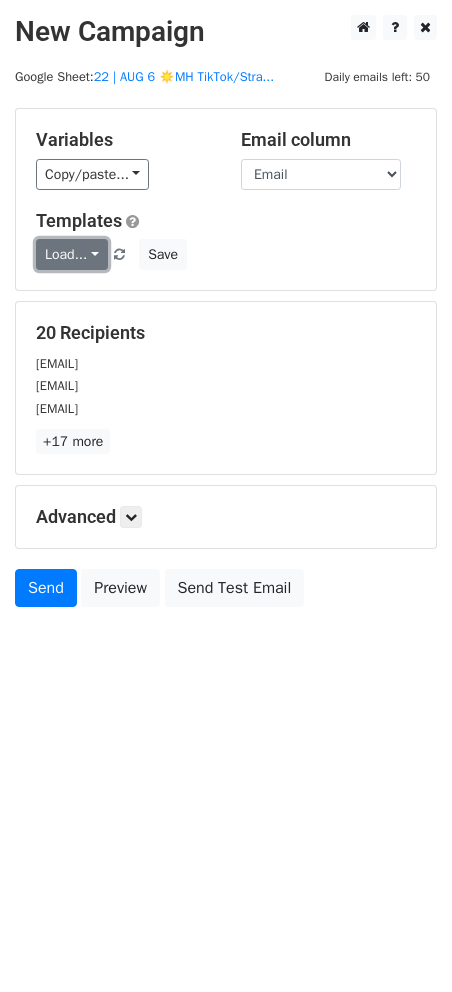 click on "Load..." at bounding box center (72, 254) 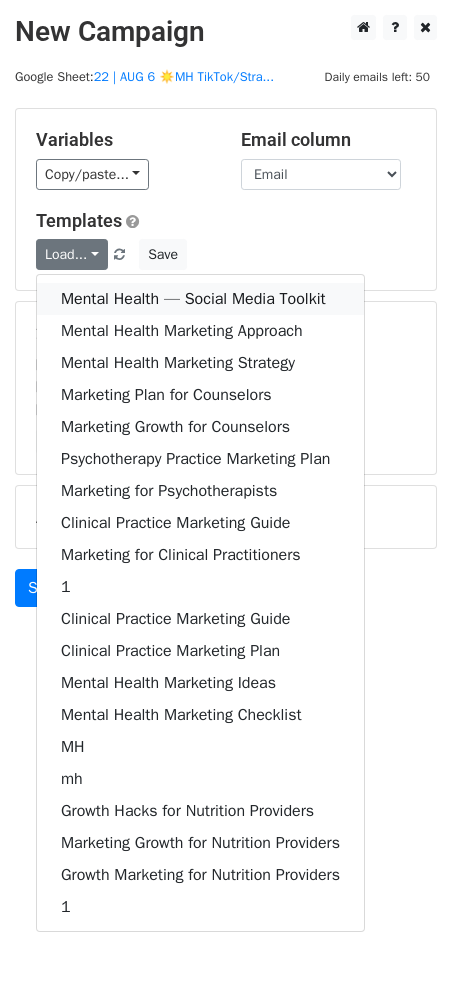 click on "Mental Health — Social Media Toolkit" at bounding box center [200, 299] 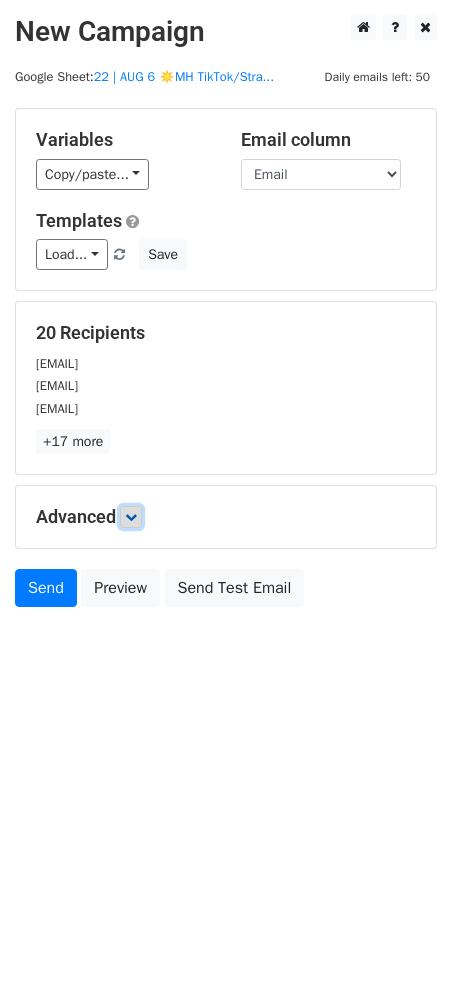 click at bounding box center (131, 517) 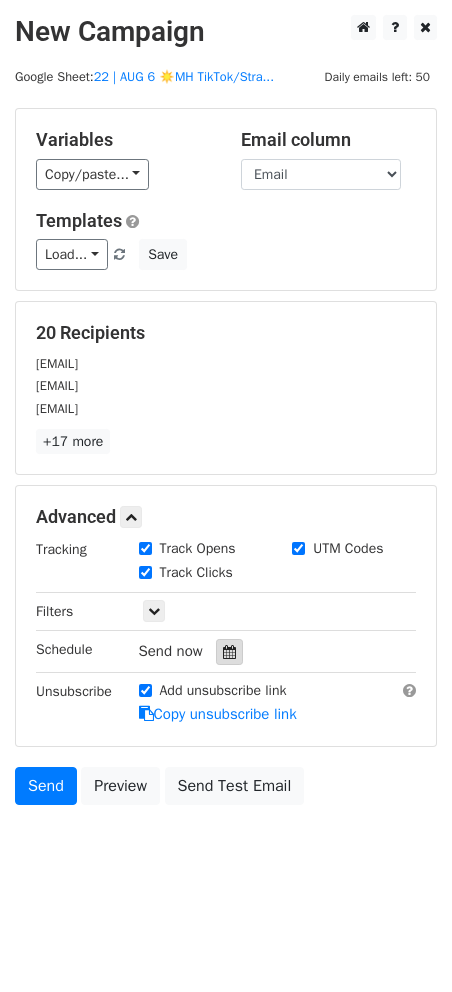 click at bounding box center [229, 652] 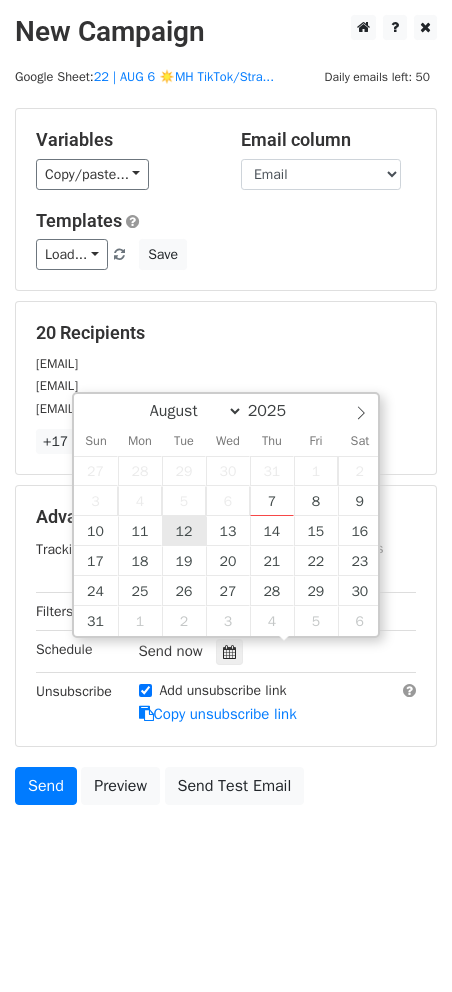 type on "2025-08-12 12:00" 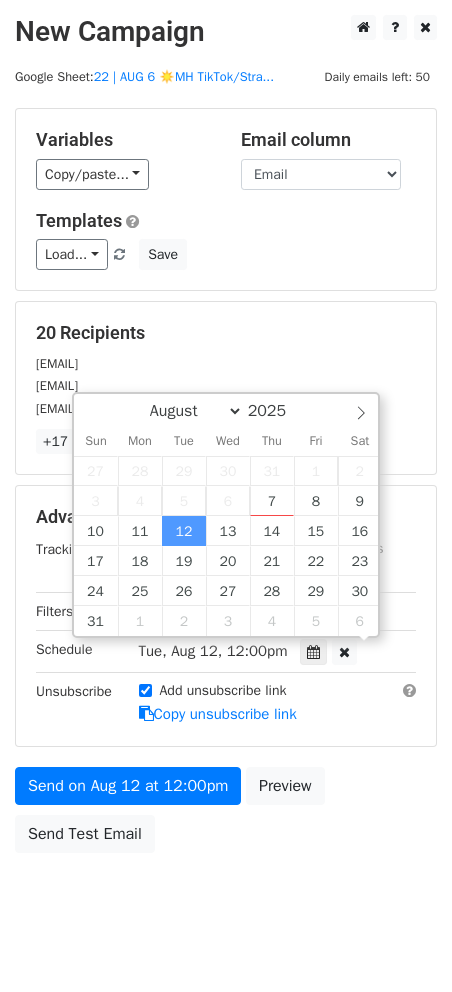 scroll, scrollTop: 1, scrollLeft: 0, axis: vertical 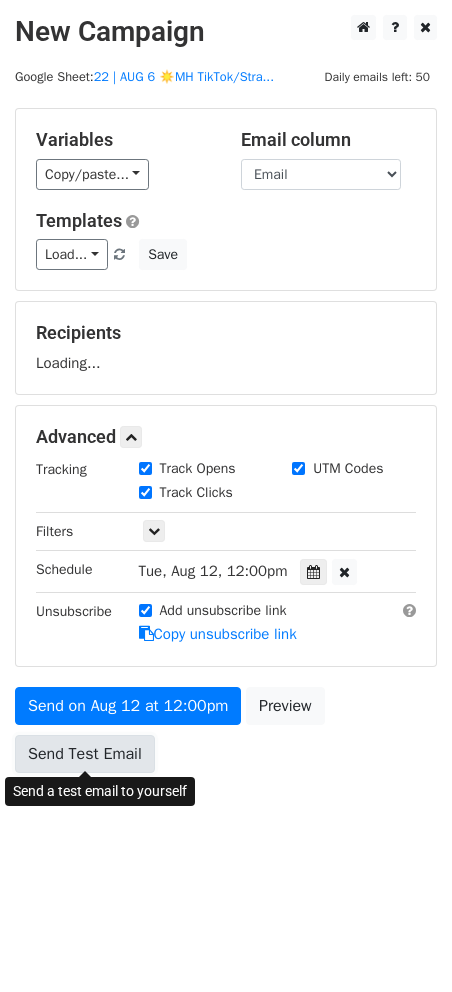 click on "Send Test Email" at bounding box center (85, 754) 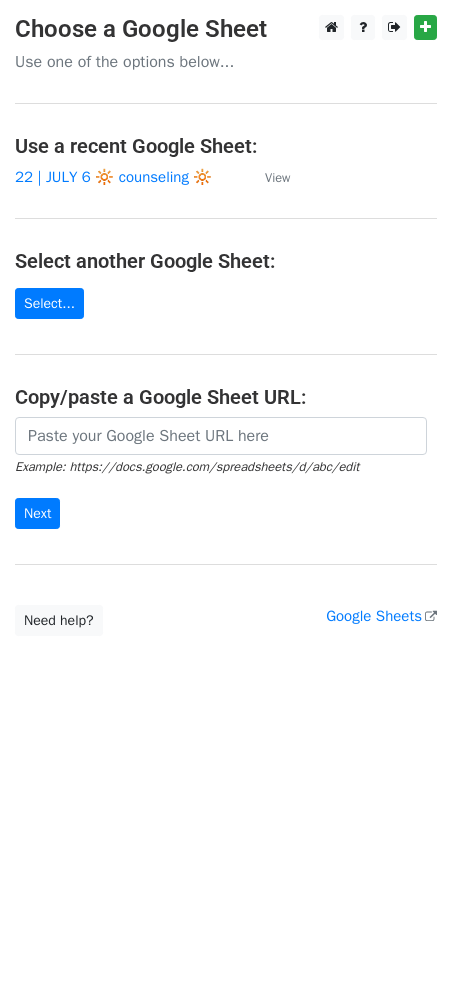 scroll, scrollTop: 0, scrollLeft: 0, axis: both 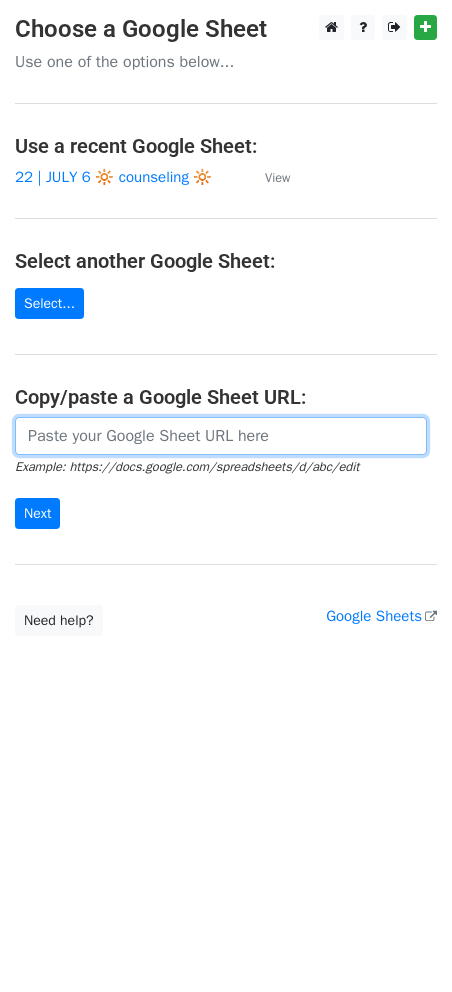 click at bounding box center (221, 436) 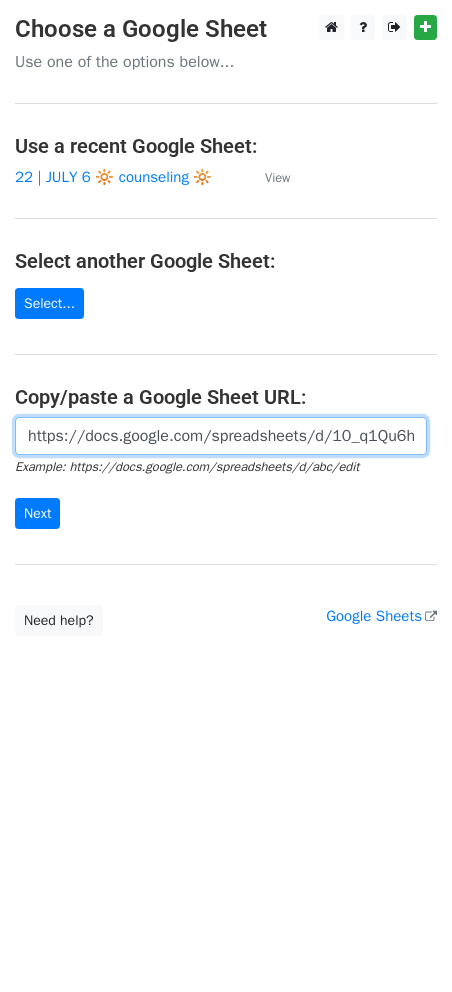 scroll, scrollTop: 0, scrollLeft: 644, axis: horizontal 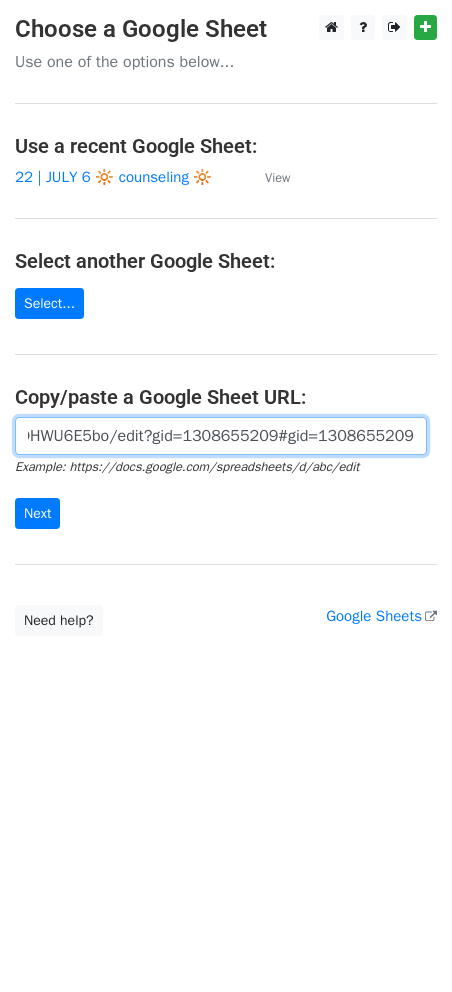 type on "https://docs.google.com/spreadsheets/d/10_q1Qu6hZX0RyowMDnIApCYitO_ZdSSpWDDHWU6E5bo/edit?gid=1308655209#gid=1308655209" 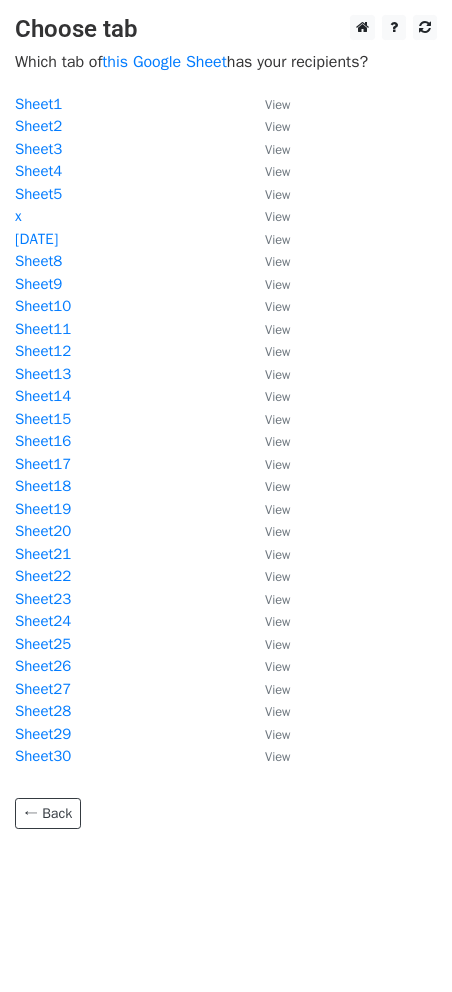 scroll, scrollTop: 0, scrollLeft: 0, axis: both 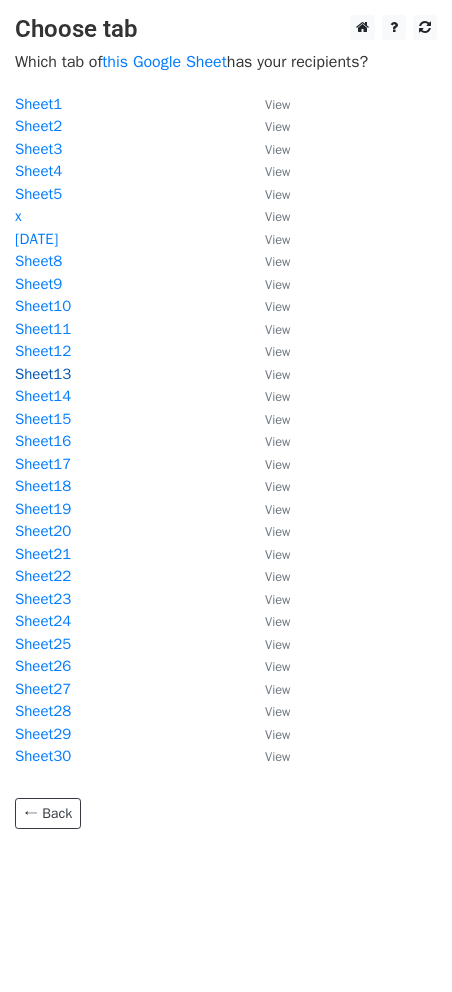 click on "Sheet13" at bounding box center (43, 374) 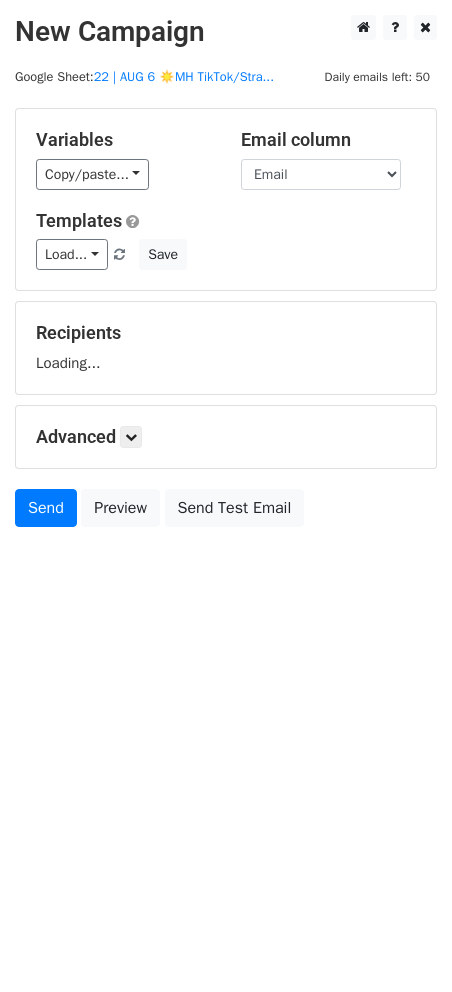 scroll, scrollTop: 0, scrollLeft: 0, axis: both 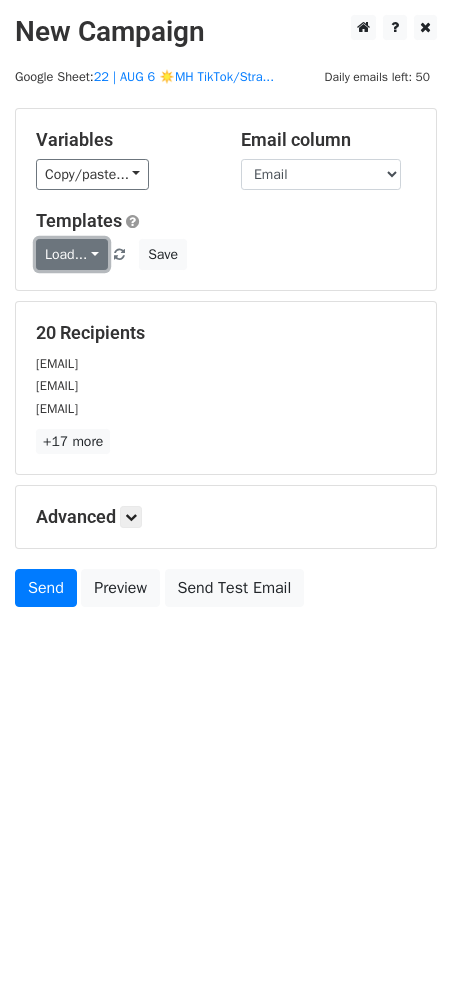 click on "Load..." at bounding box center (72, 254) 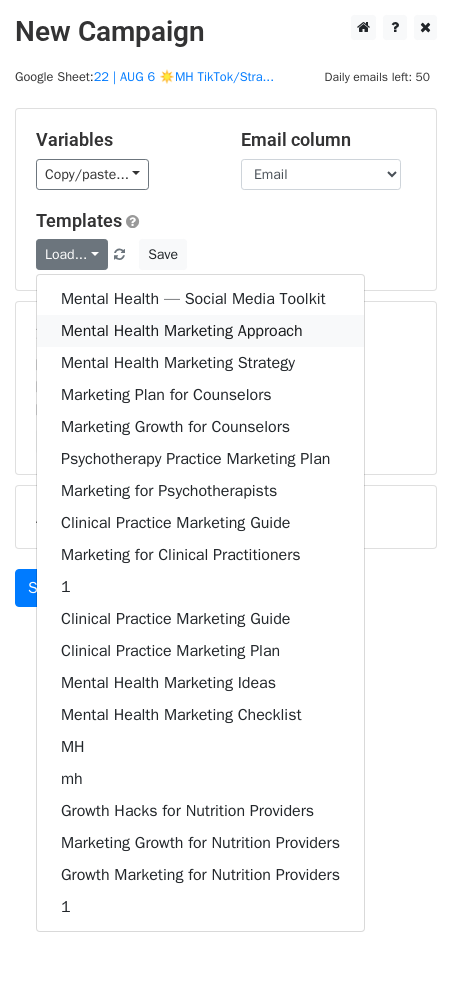 click on "Mental Health Marketing Approach" at bounding box center (200, 331) 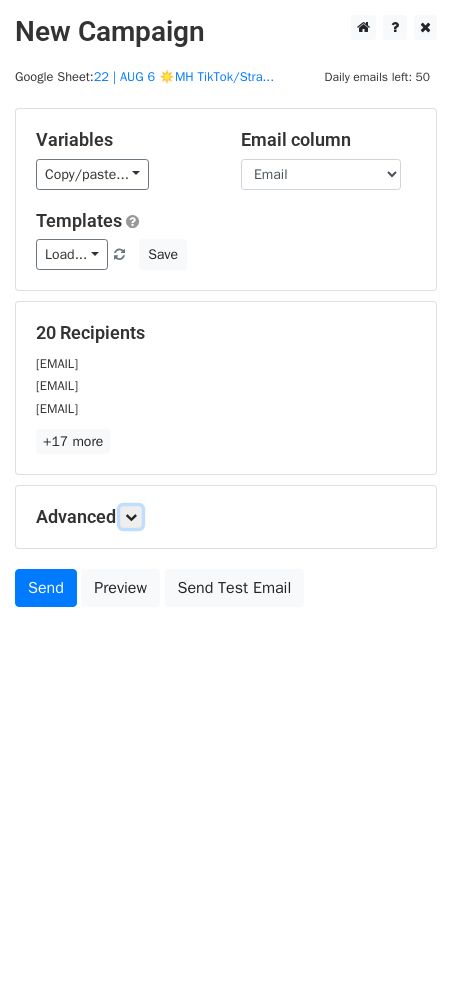 drag, startPoint x: 127, startPoint y: 514, endPoint x: 144, endPoint y: 539, distance: 30.232433 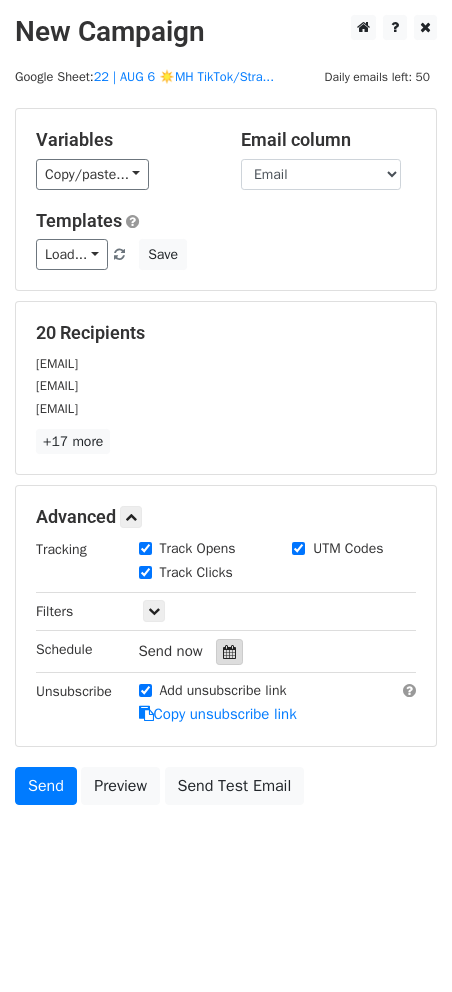 click at bounding box center (229, 652) 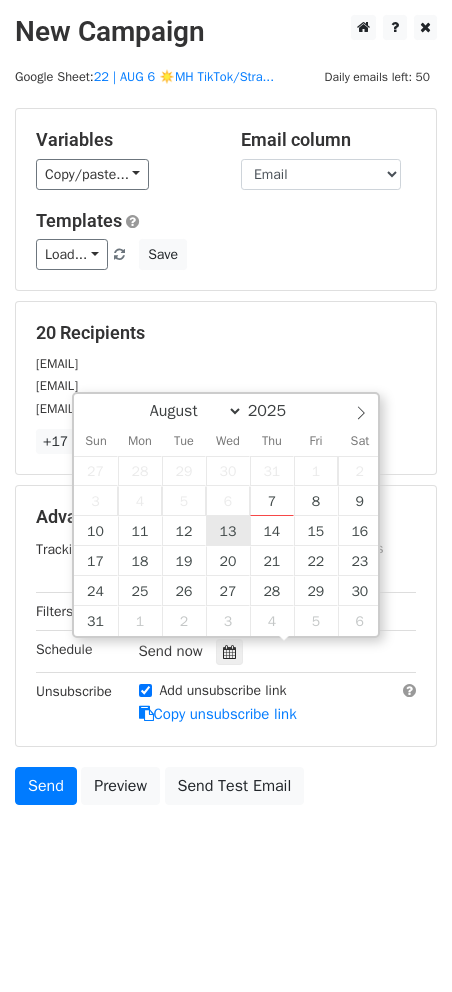 type on "2025-08-13 12:00" 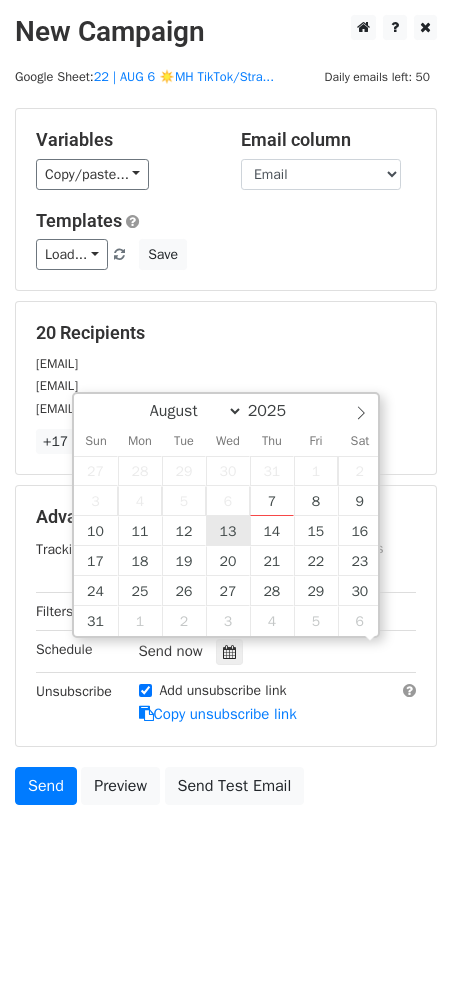 scroll, scrollTop: 1, scrollLeft: 0, axis: vertical 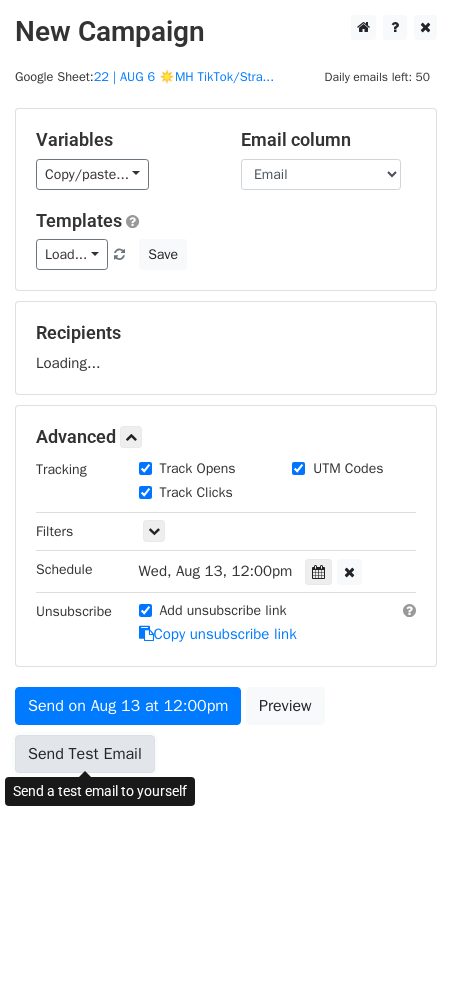 click on "Send Test Email" at bounding box center [85, 754] 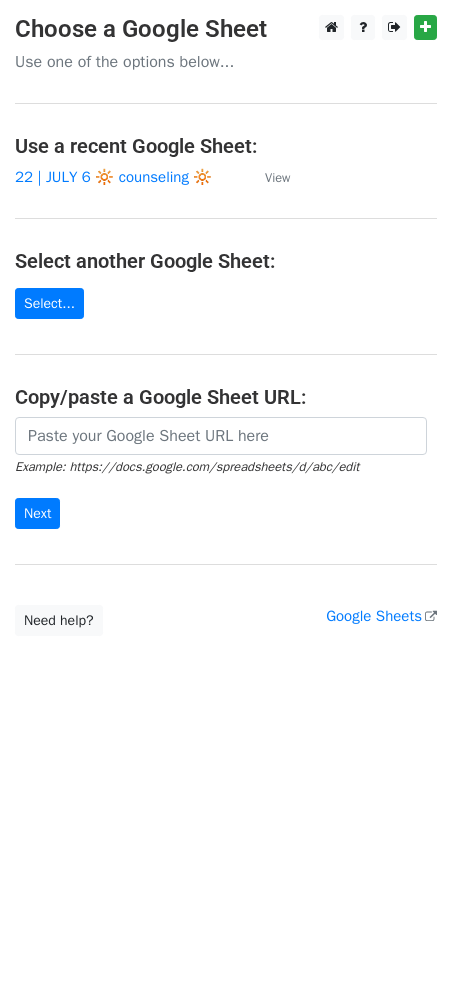 scroll, scrollTop: 0, scrollLeft: 0, axis: both 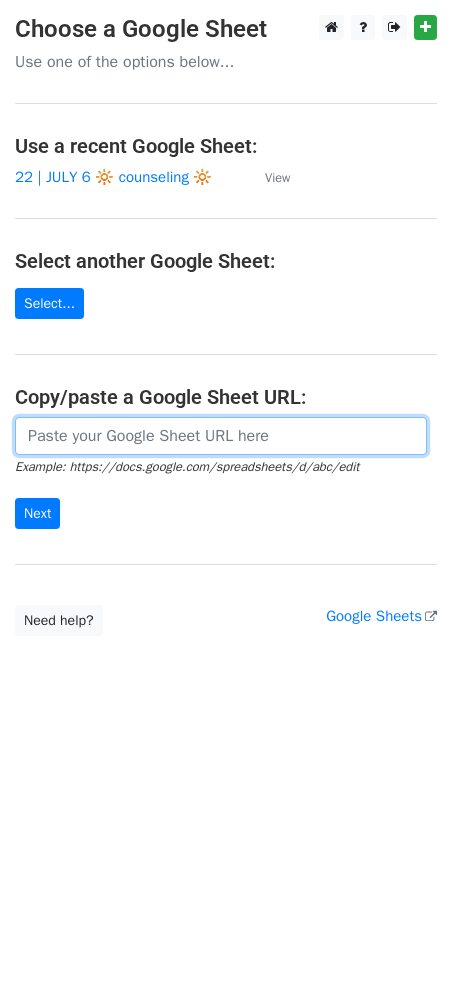 click at bounding box center (221, 436) 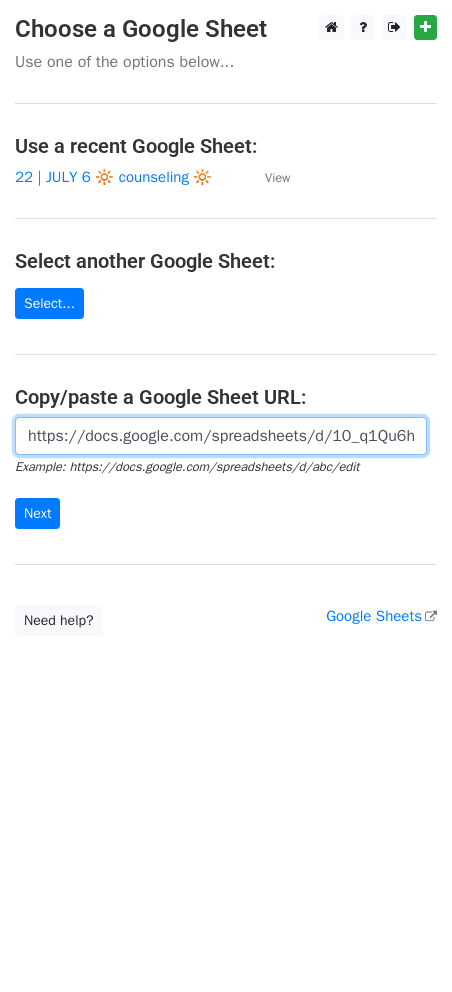 scroll, scrollTop: 0, scrollLeft: 644, axis: horizontal 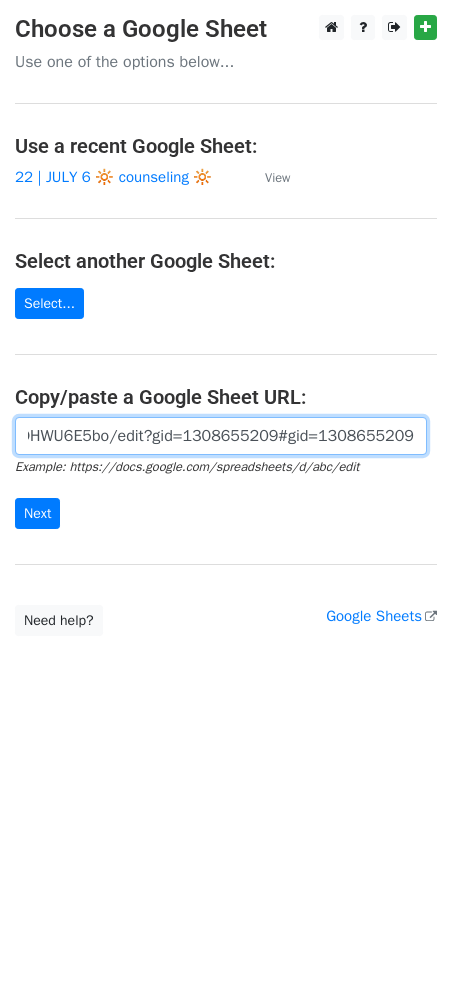 type on "https://docs.google.com/spreadsheets/d/10_q1Qu6hZX0RyowMDnIApCYitO_ZdSSpWDDHWU6E5bo/edit?gid=1308655209#gid=1308655209" 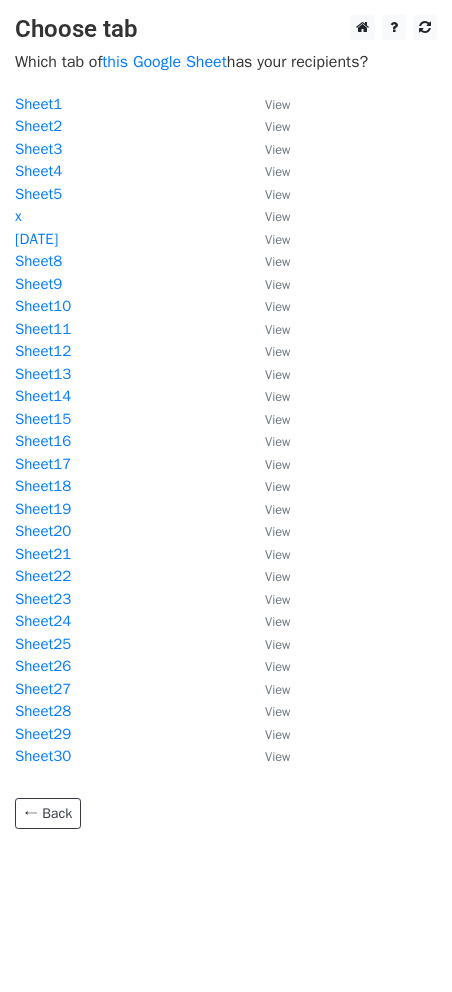 scroll, scrollTop: 0, scrollLeft: 0, axis: both 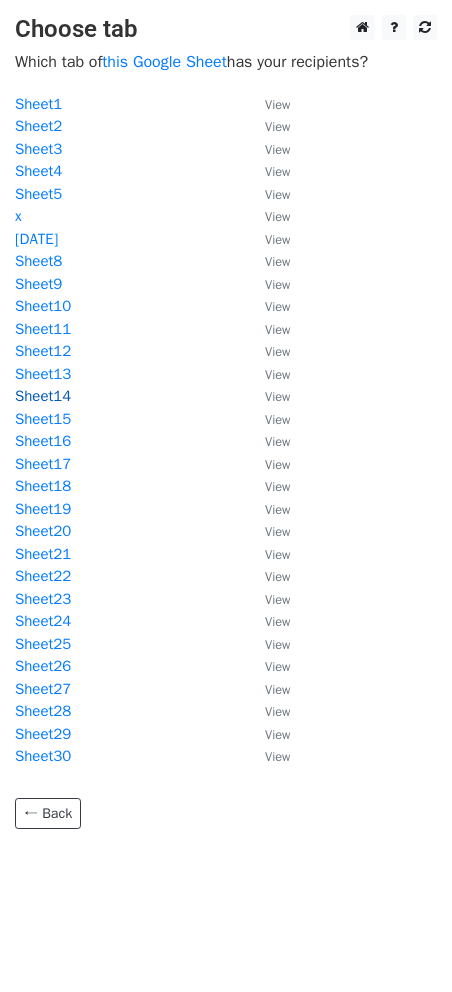 click on "Sheet14" at bounding box center [43, 396] 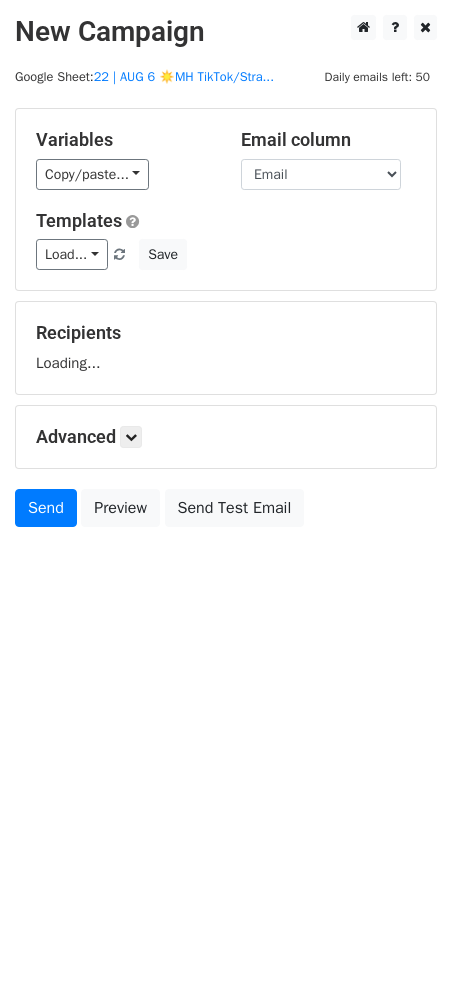 scroll, scrollTop: 0, scrollLeft: 0, axis: both 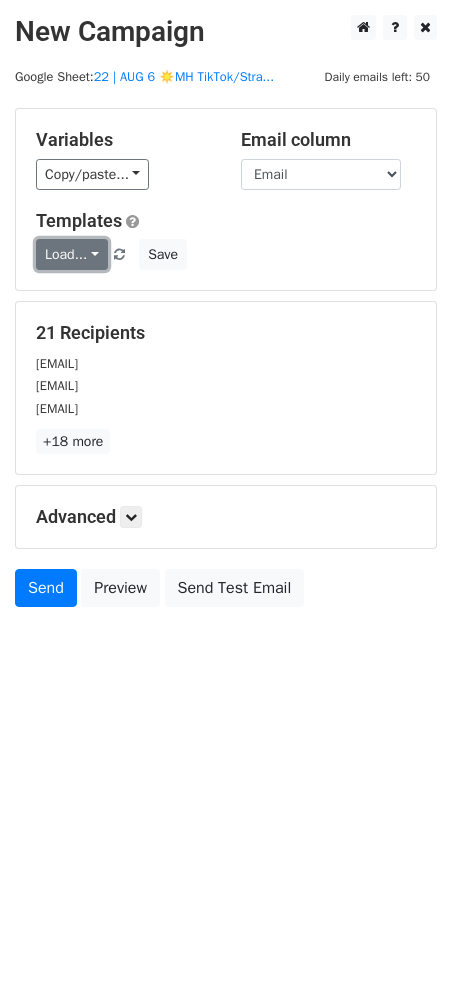 click on "Load..." at bounding box center (72, 254) 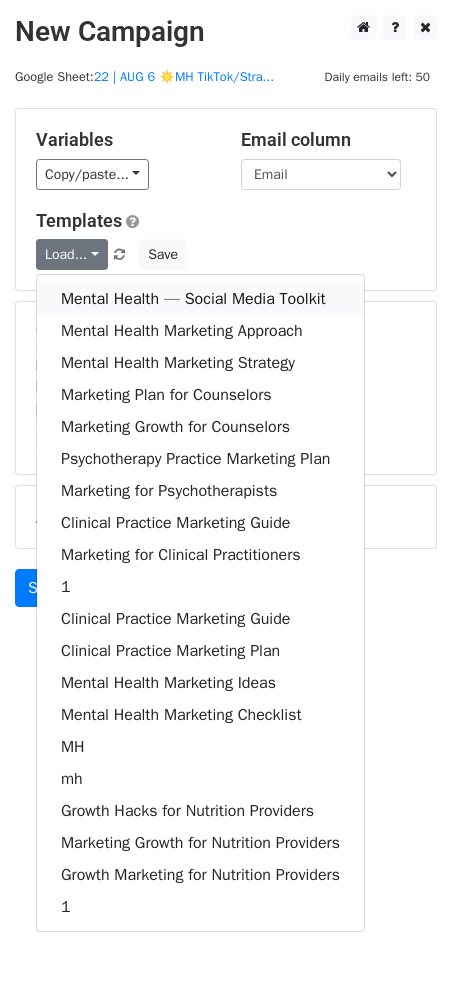 click on "Mental Health — Social Media Toolkit" at bounding box center (200, 299) 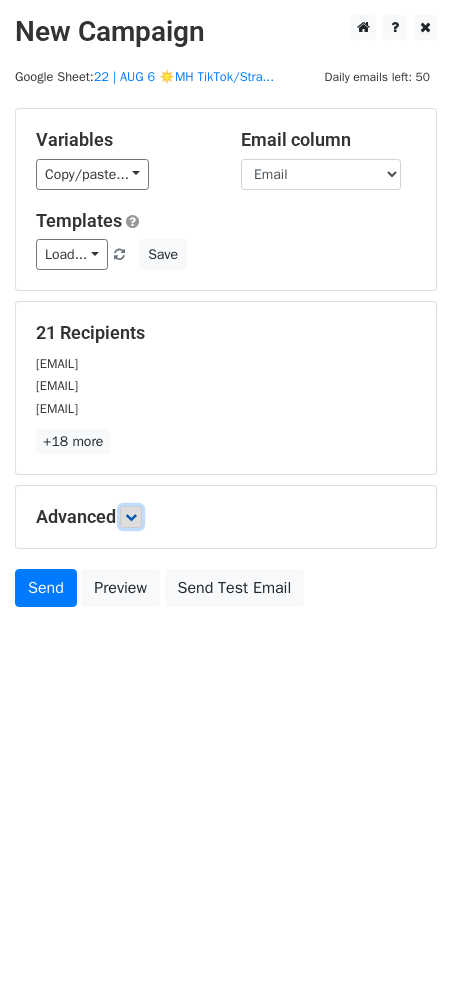 click at bounding box center (131, 517) 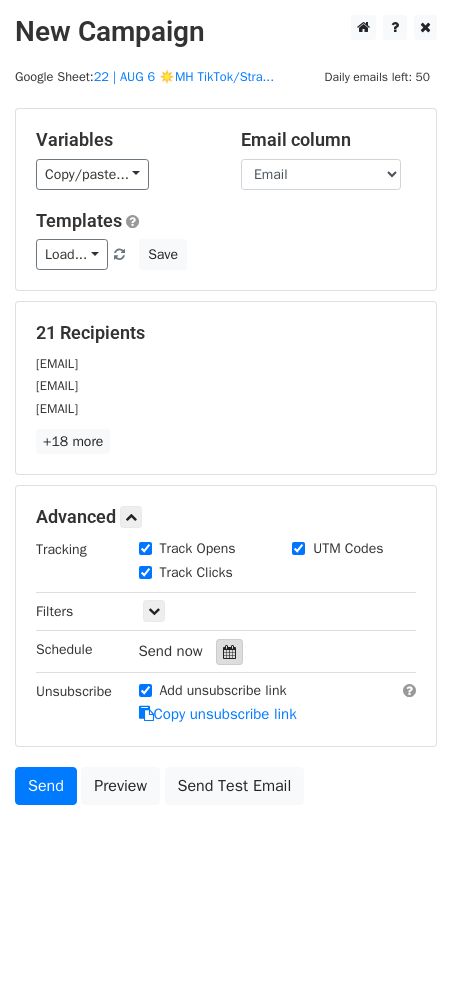 click at bounding box center [229, 652] 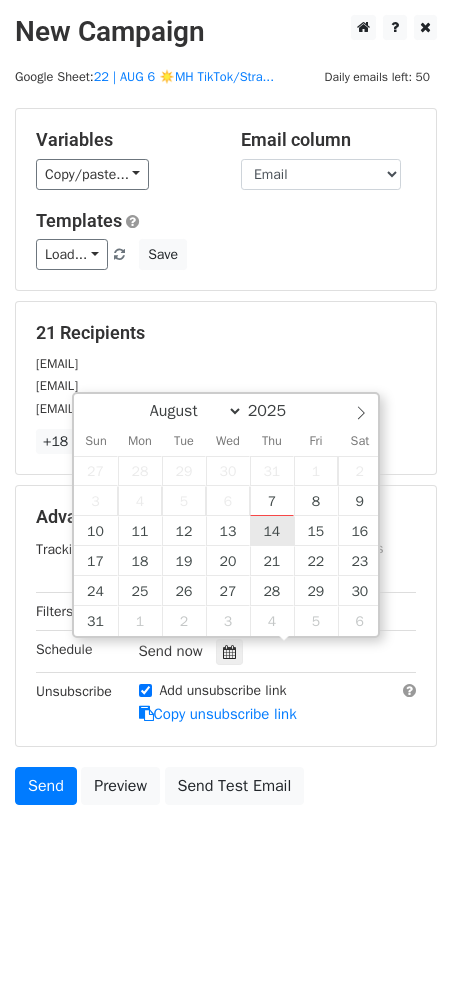 type on "[YEAR]-[MONTH]-[DAY] [TIME]" 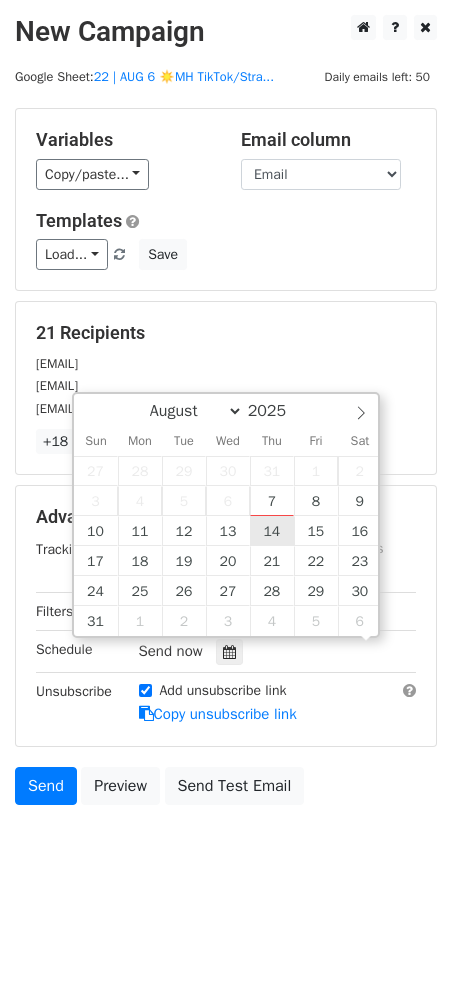 scroll, scrollTop: 1, scrollLeft: 0, axis: vertical 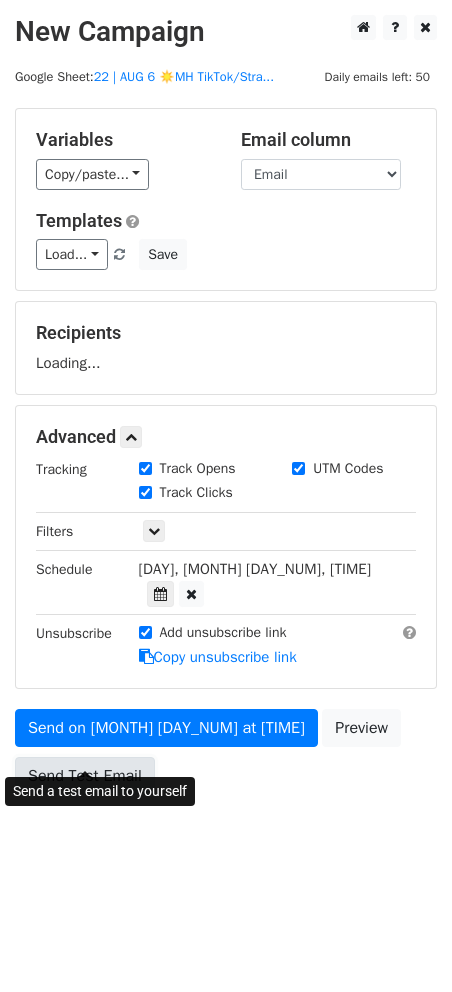 click on "Send Test Email" at bounding box center (85, 776) 